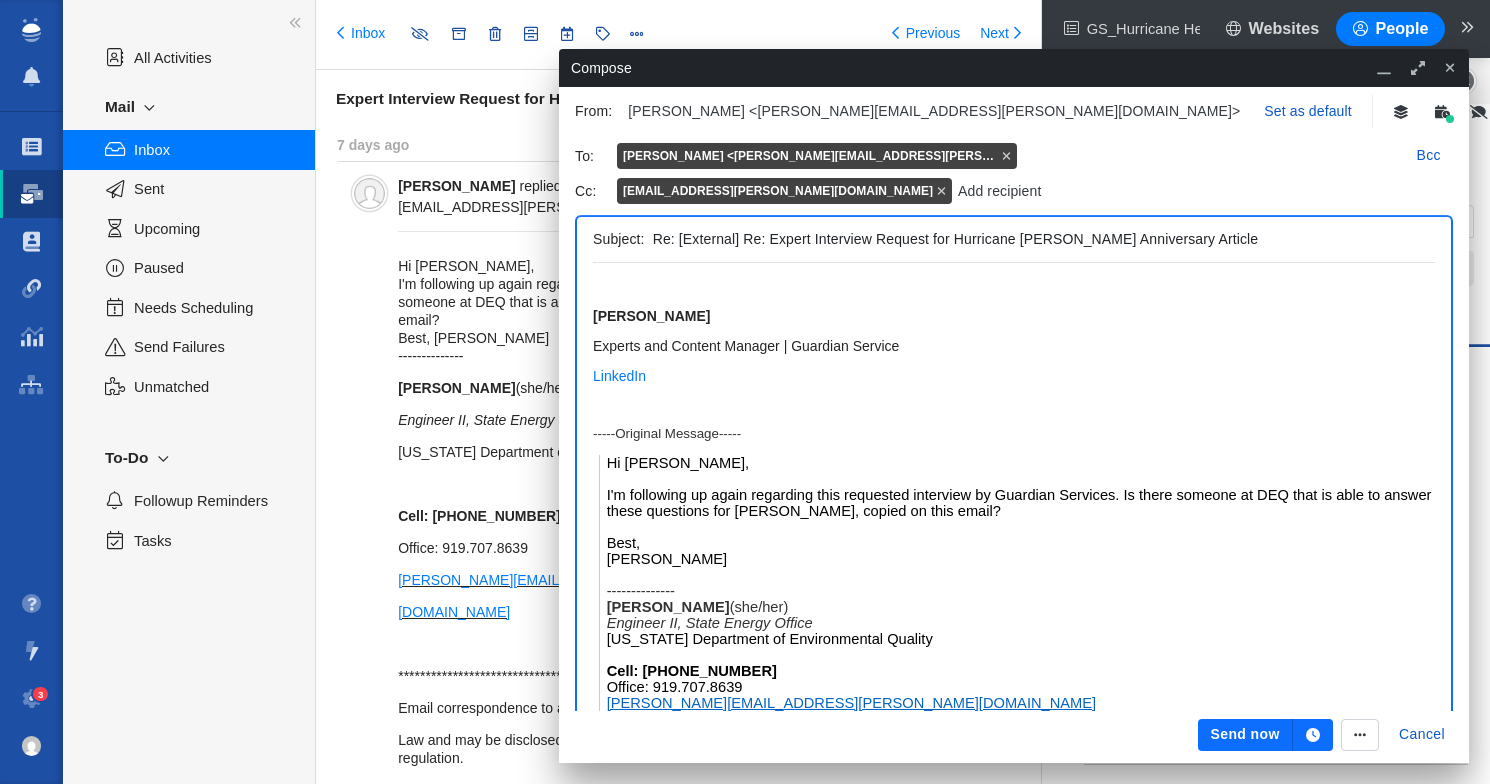 scroll, scrollTop: 0, scrollLeft: 0, axis: both 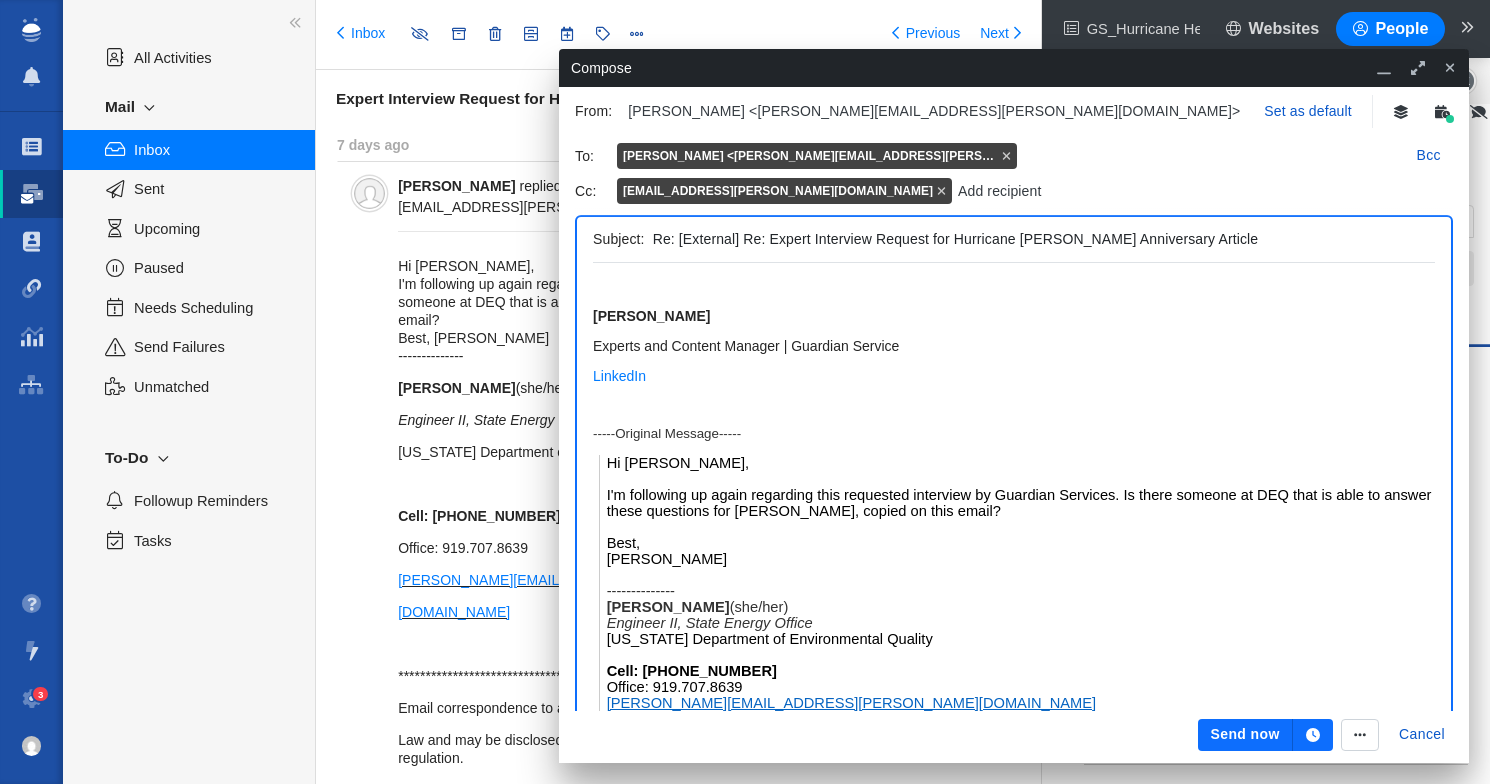 click on "**********" at bounding box center [1014, 1774] 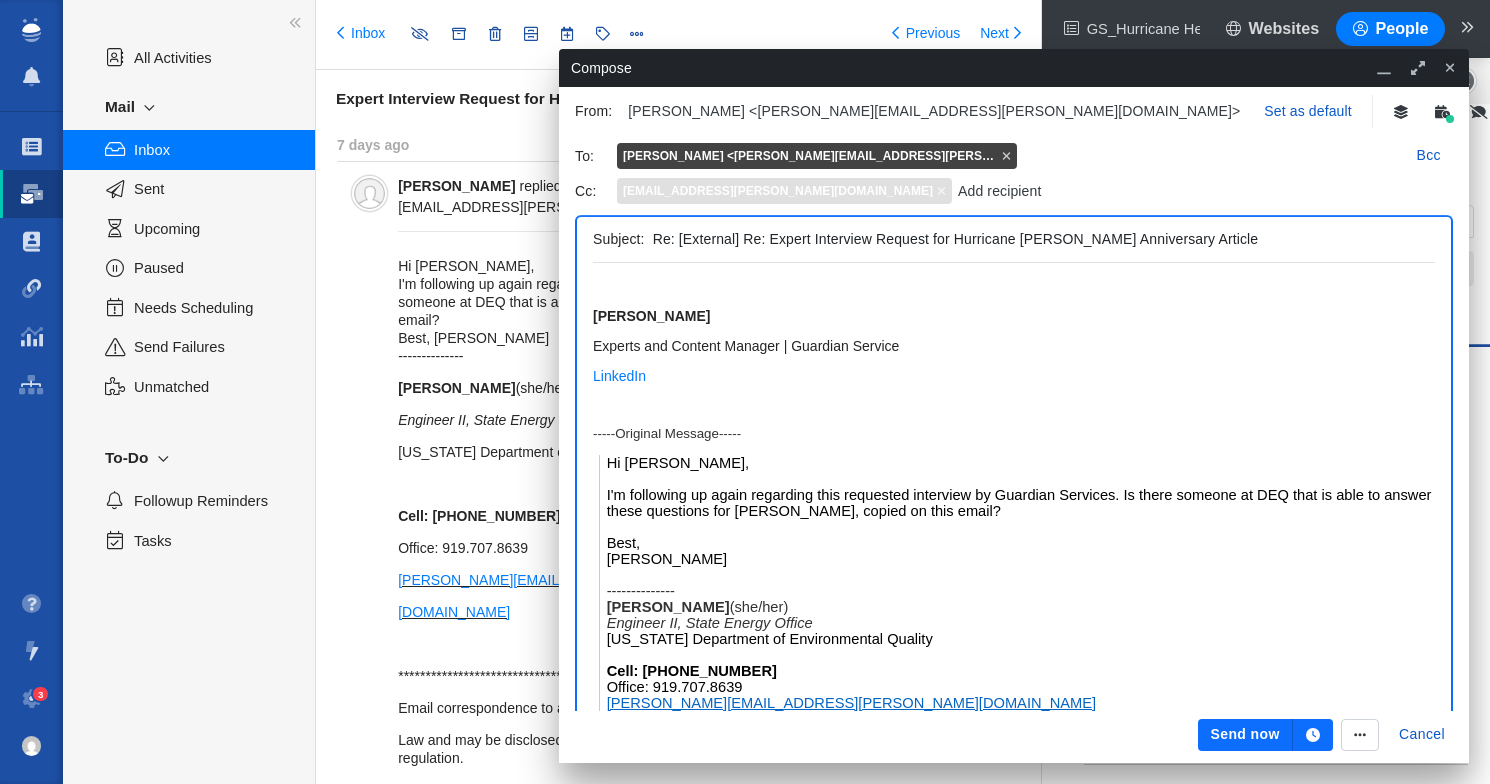 click on "[EMAIL_ADDRESS][PERSON_NAME][DOMAIN_NAME]" at bounding box center [778, 191] 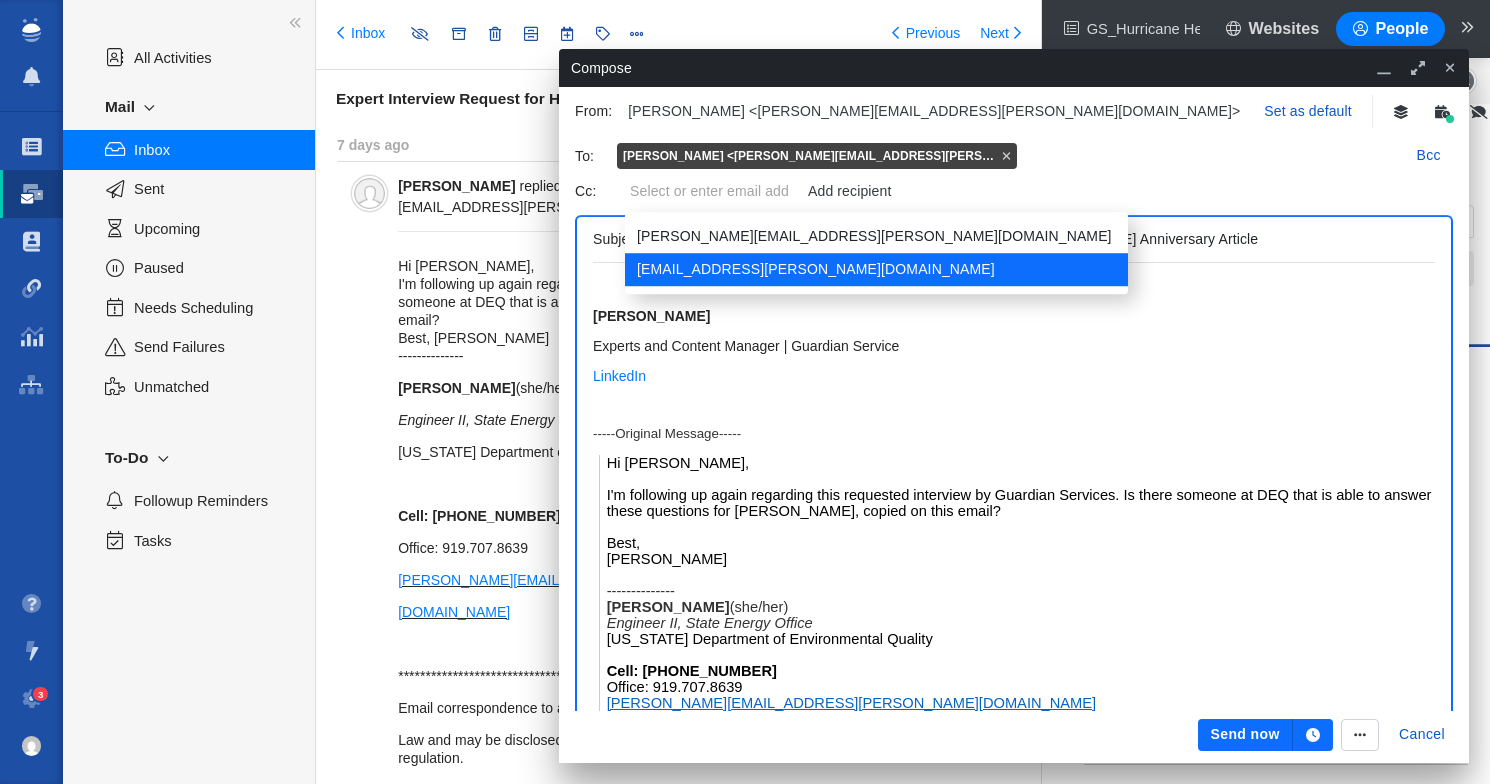 click at bounding box center (1213, 156) 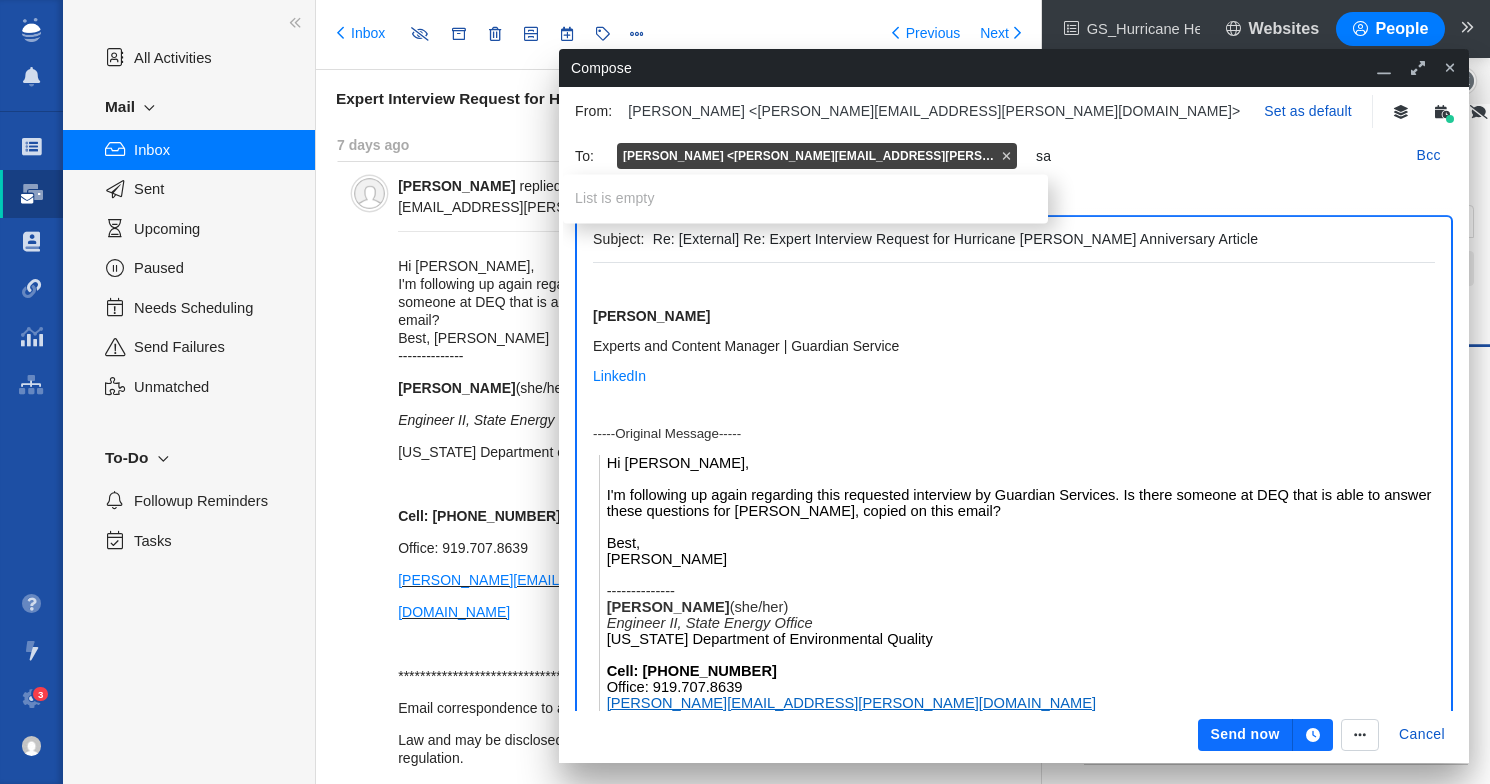 type on "sa" 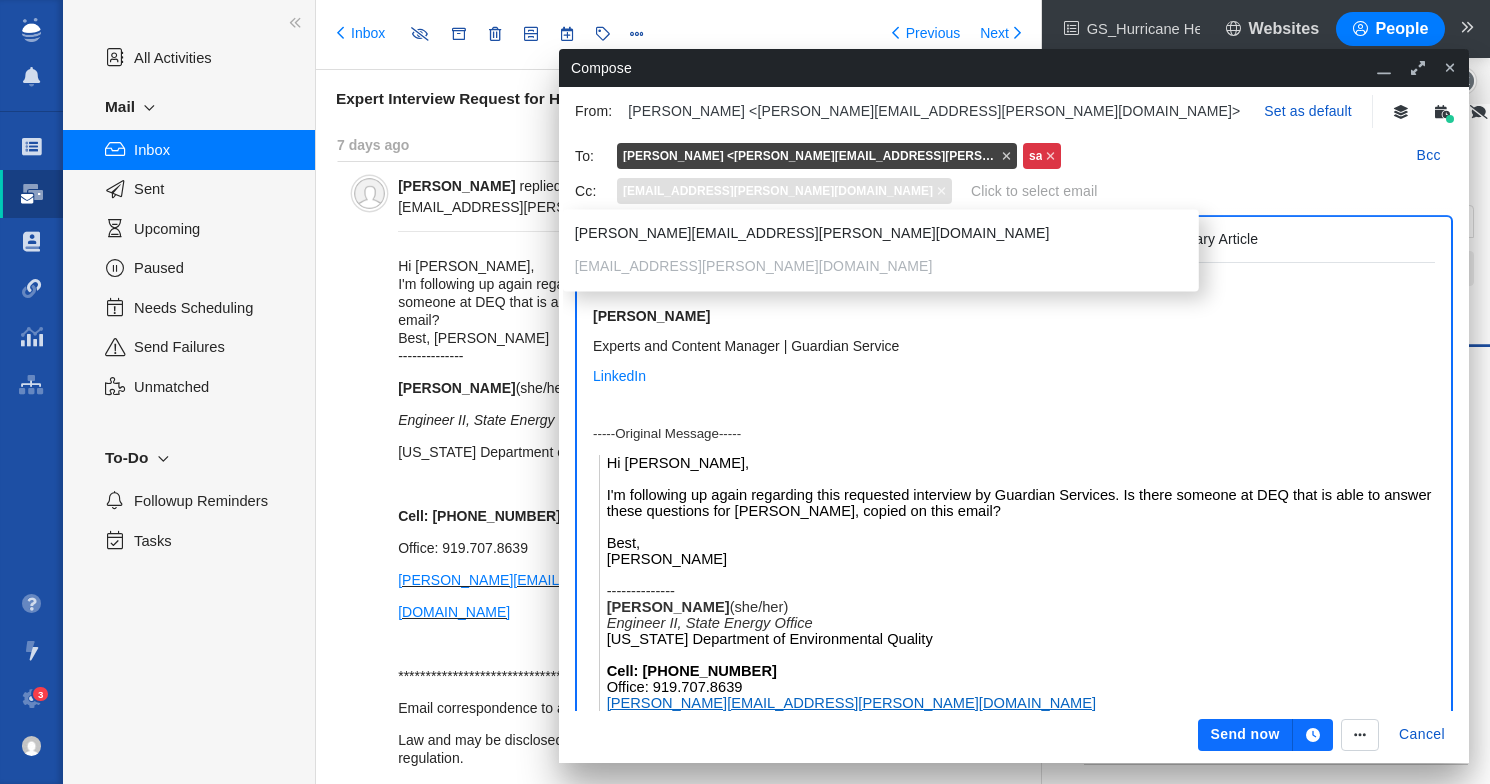 click on "[EMAIL_ADDRESS][PERSON_NAME][DOMAIN_NAME]" at bounding box center [778, 191] 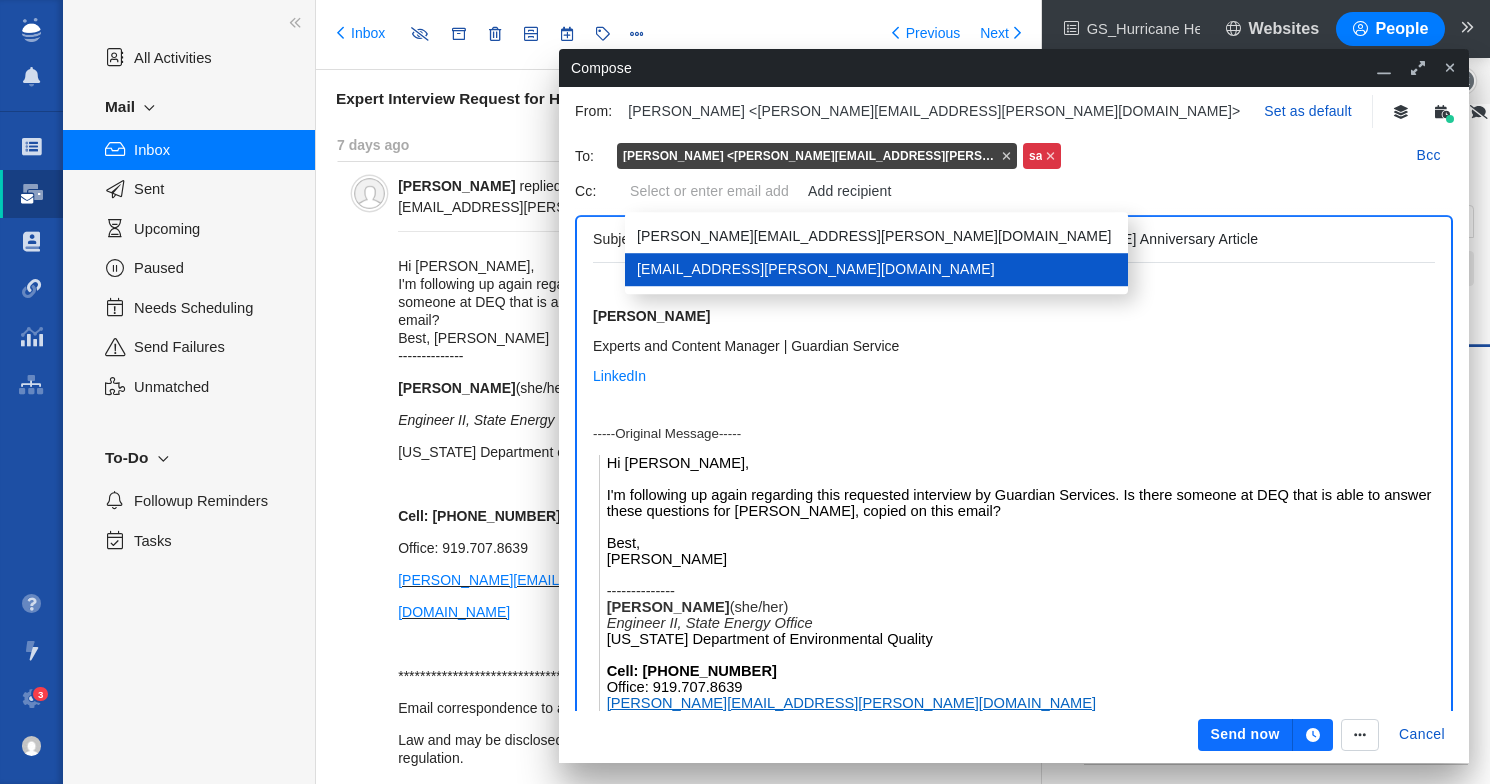 drag, startPoint x: 818, startPoint y: 274, endPoint x: 639, endPoint y: 276, distance: 179.01117 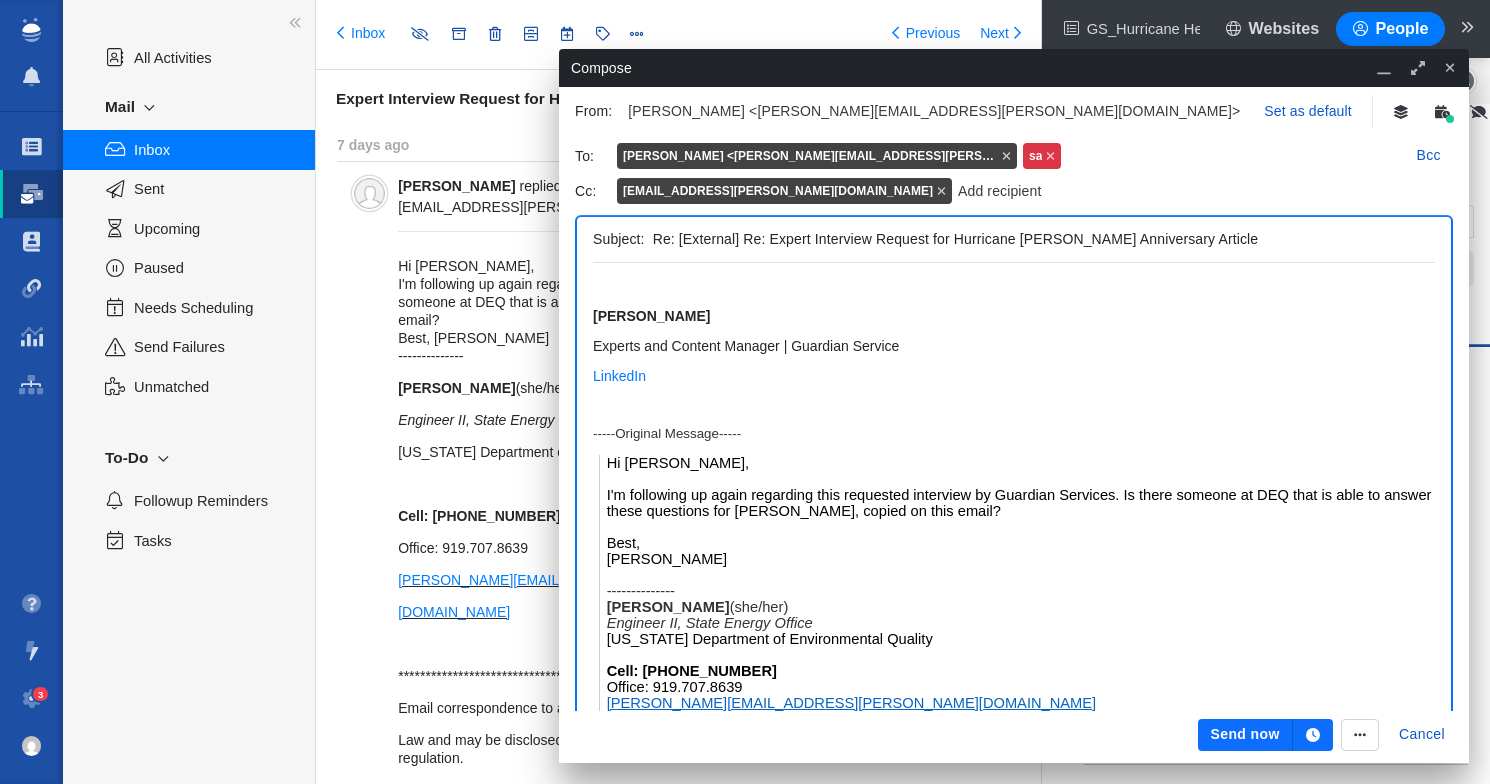 drag, startPoint x: 693, startPoint y: 197, endPoint x: 681, endPoint y: 137, distance: 61.188232 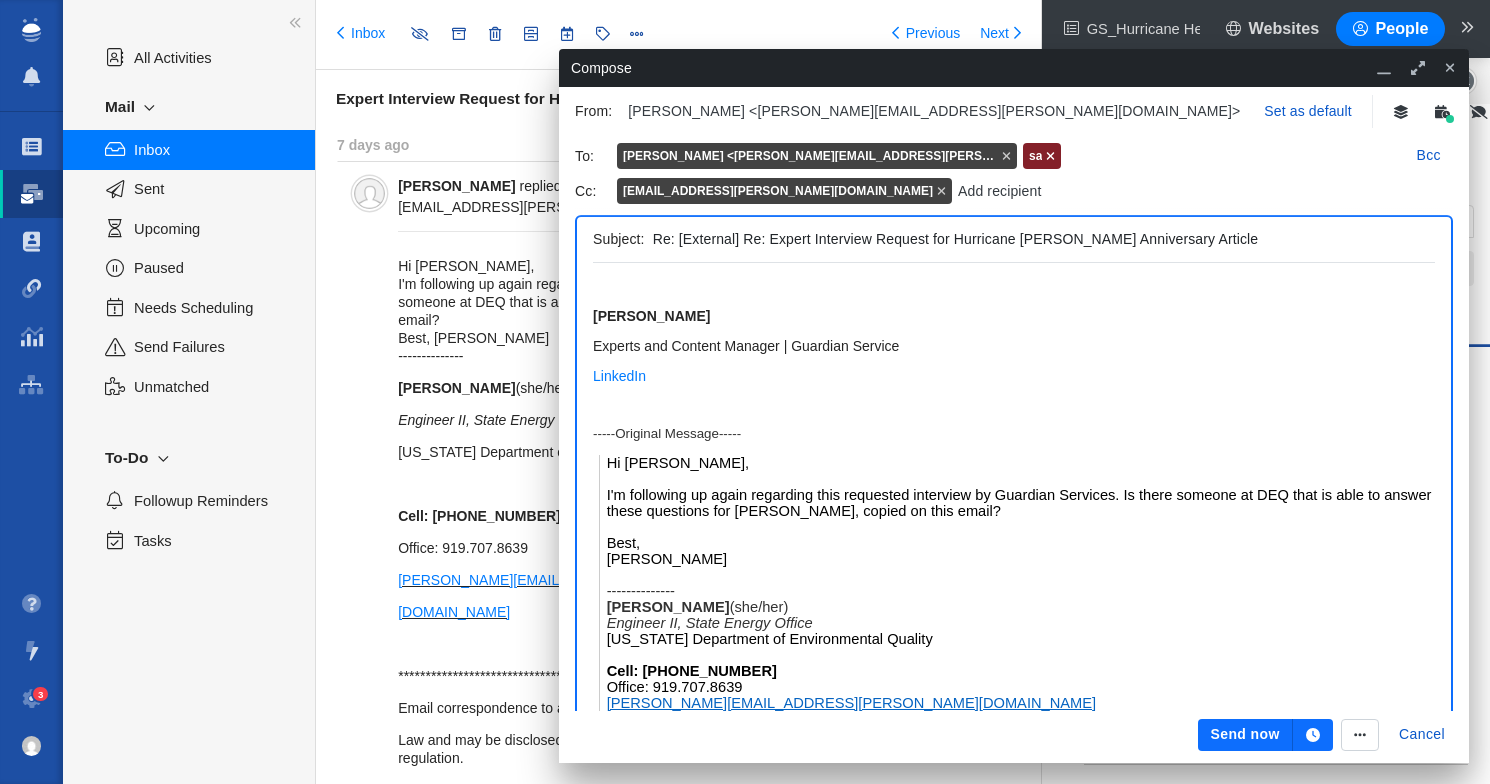 click 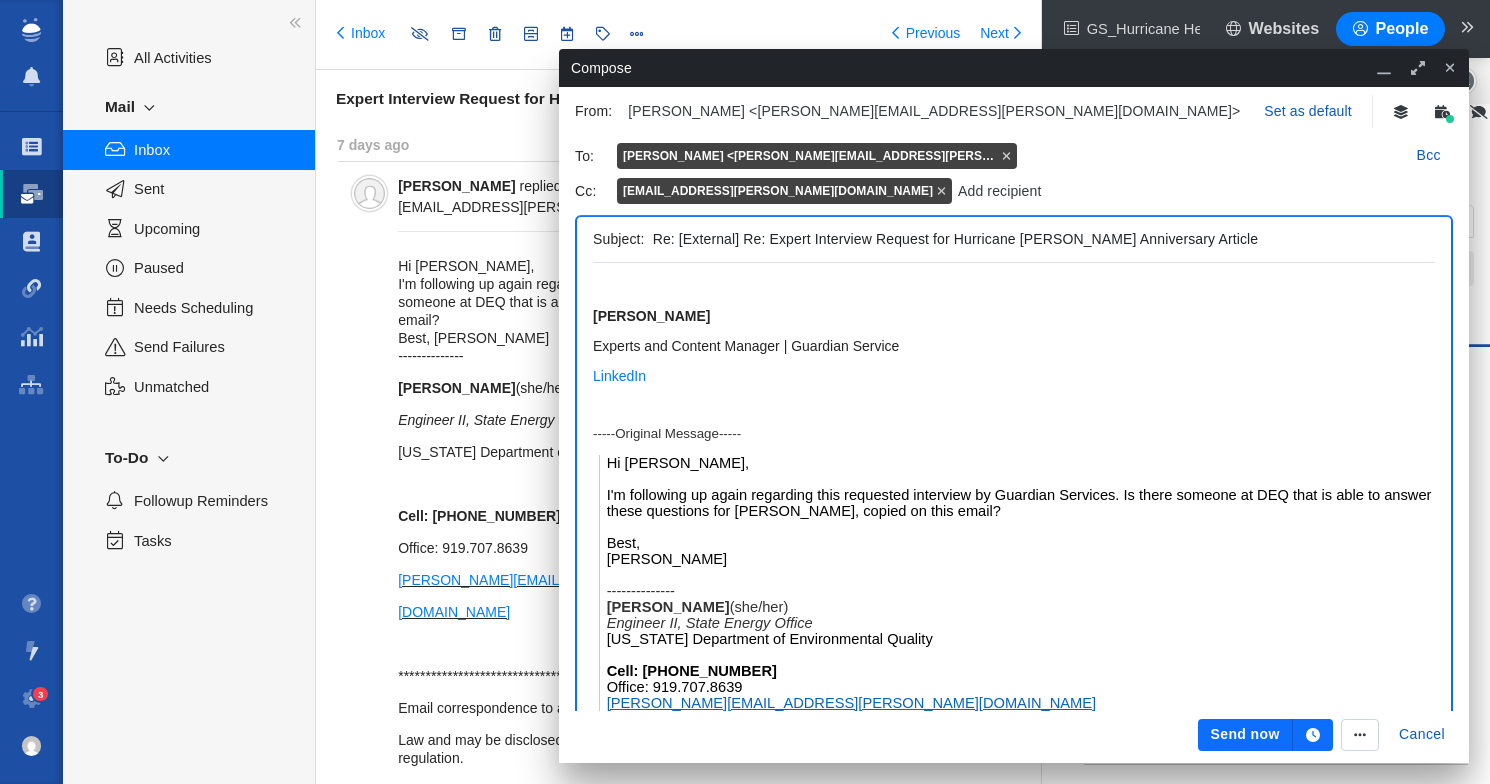 drag, startPoint x: 732, startPoint y: 194, endPoint x: 723, endPoint y: 137, distance: 57.706154 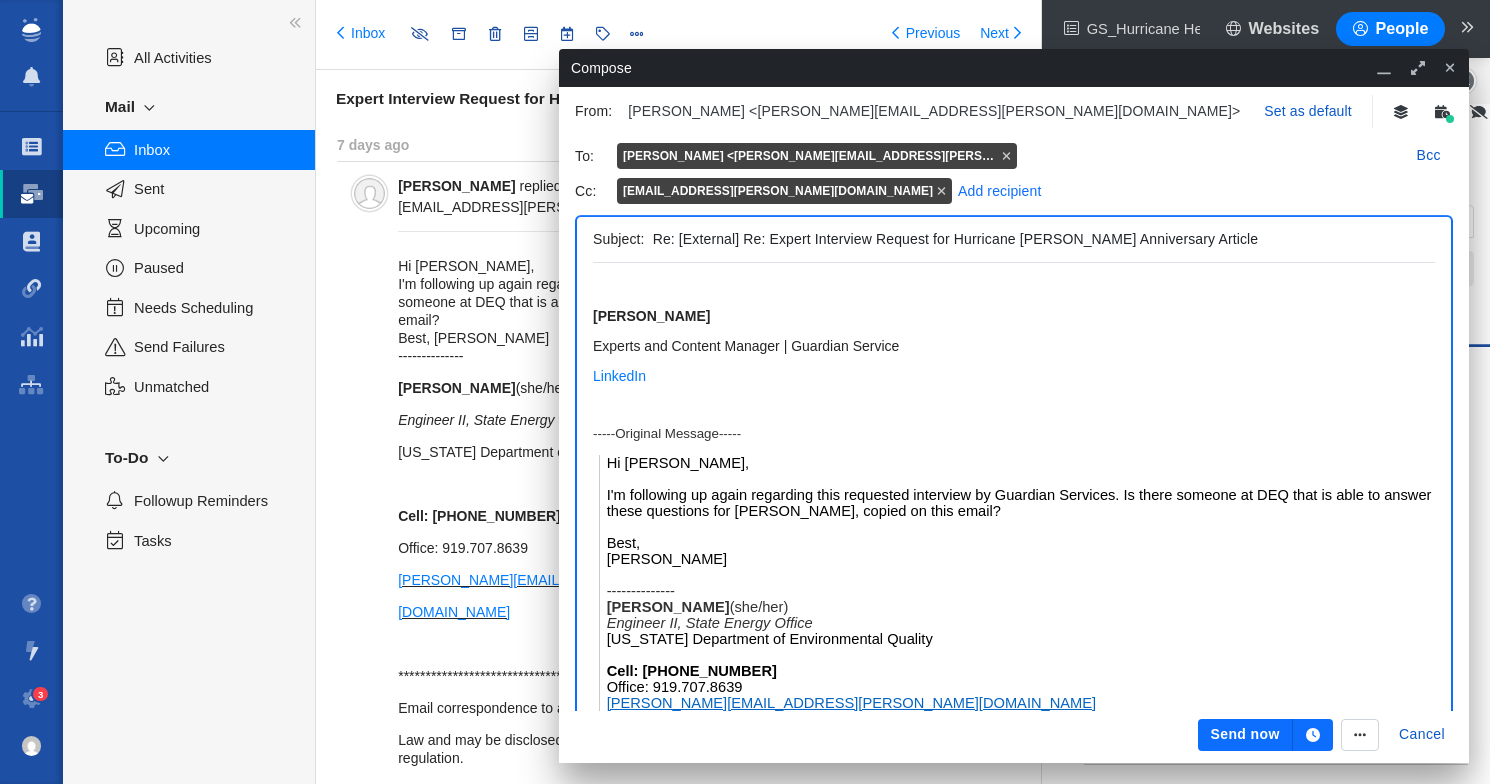 click on "Add recipient" at bounding box center (999, 191) 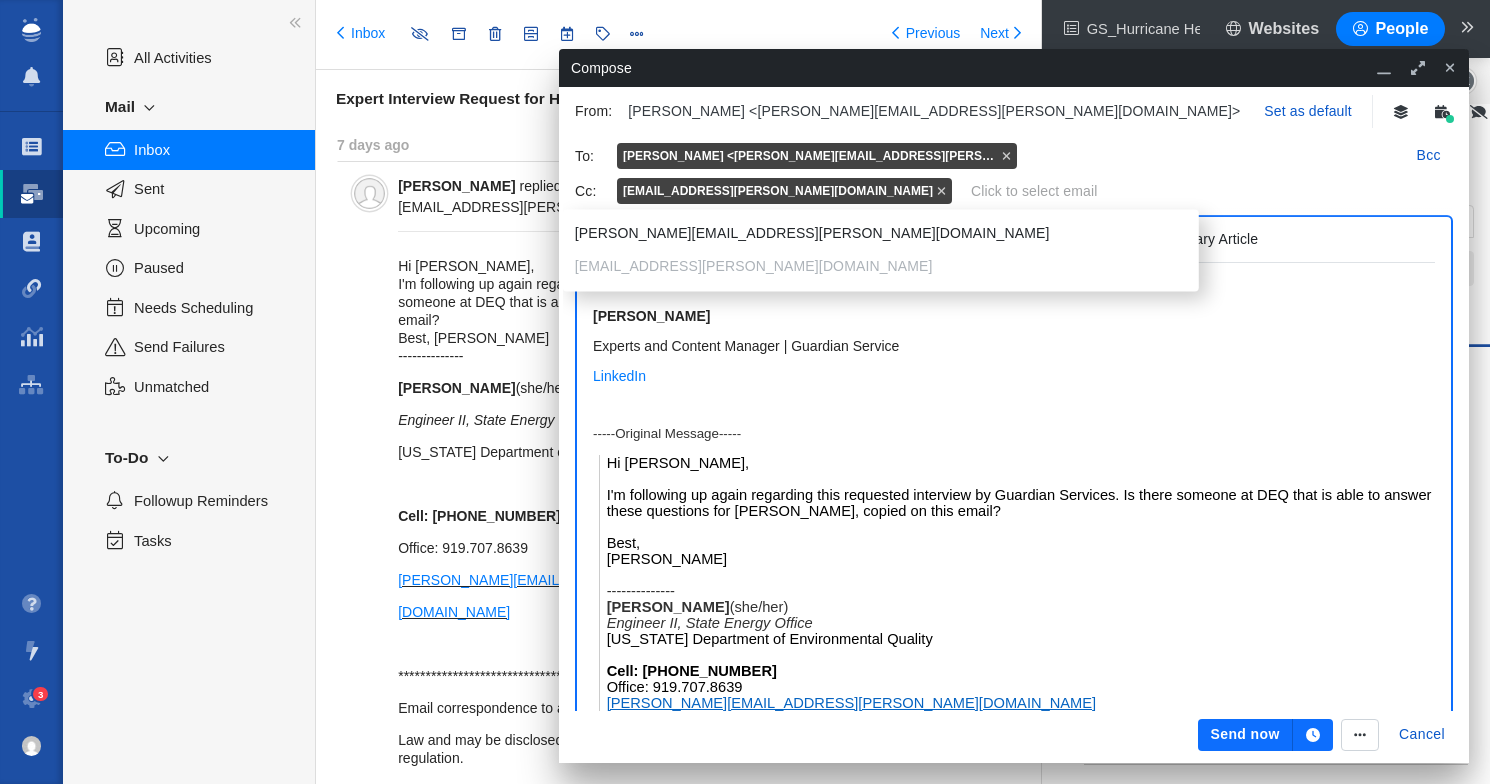 click on "[PERSON_NAME][EMAIL_ADDRESS][PERSON_NAME][DOMAIN_NAME]" at bounding box center (879, 233) 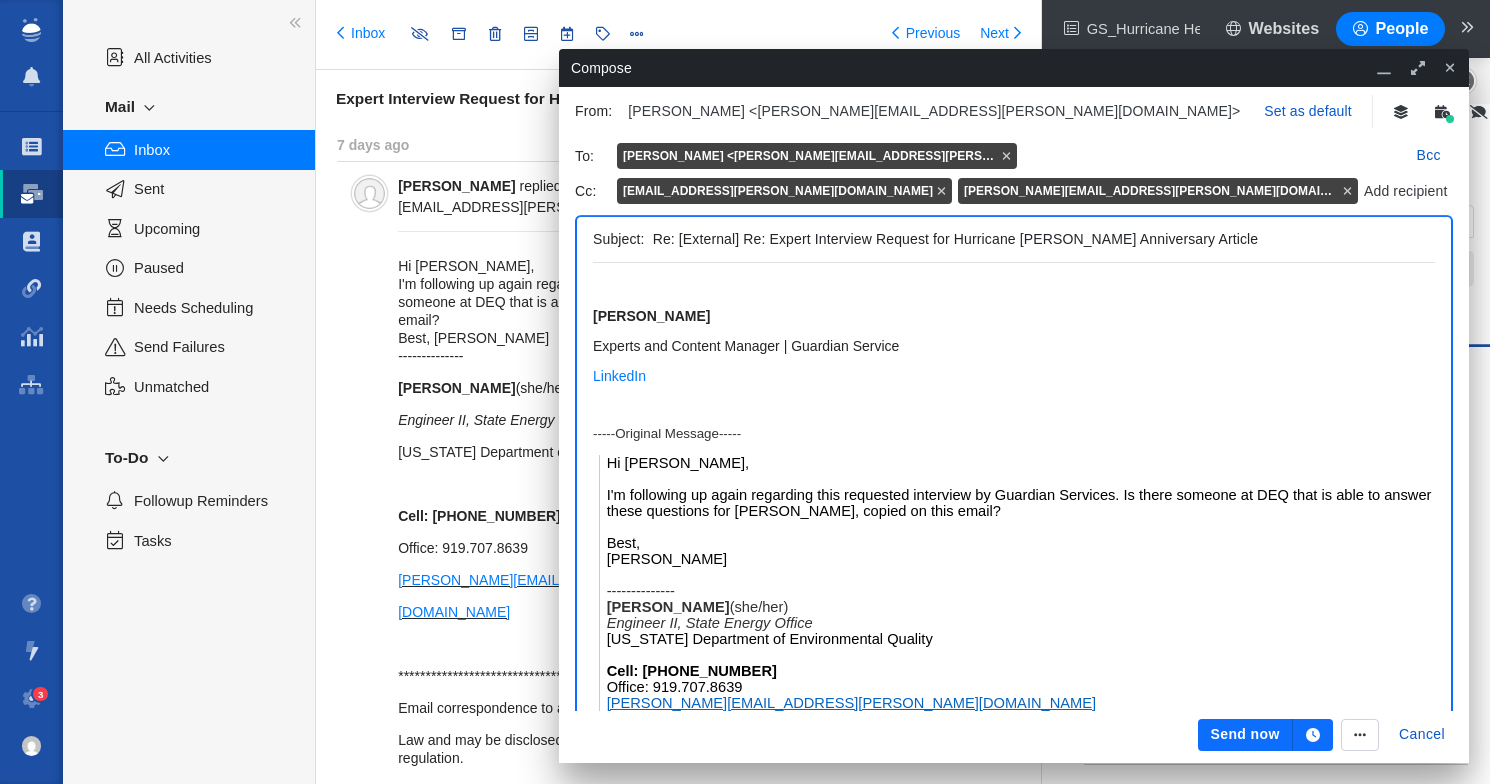 click at bounding box center [1213, 156] 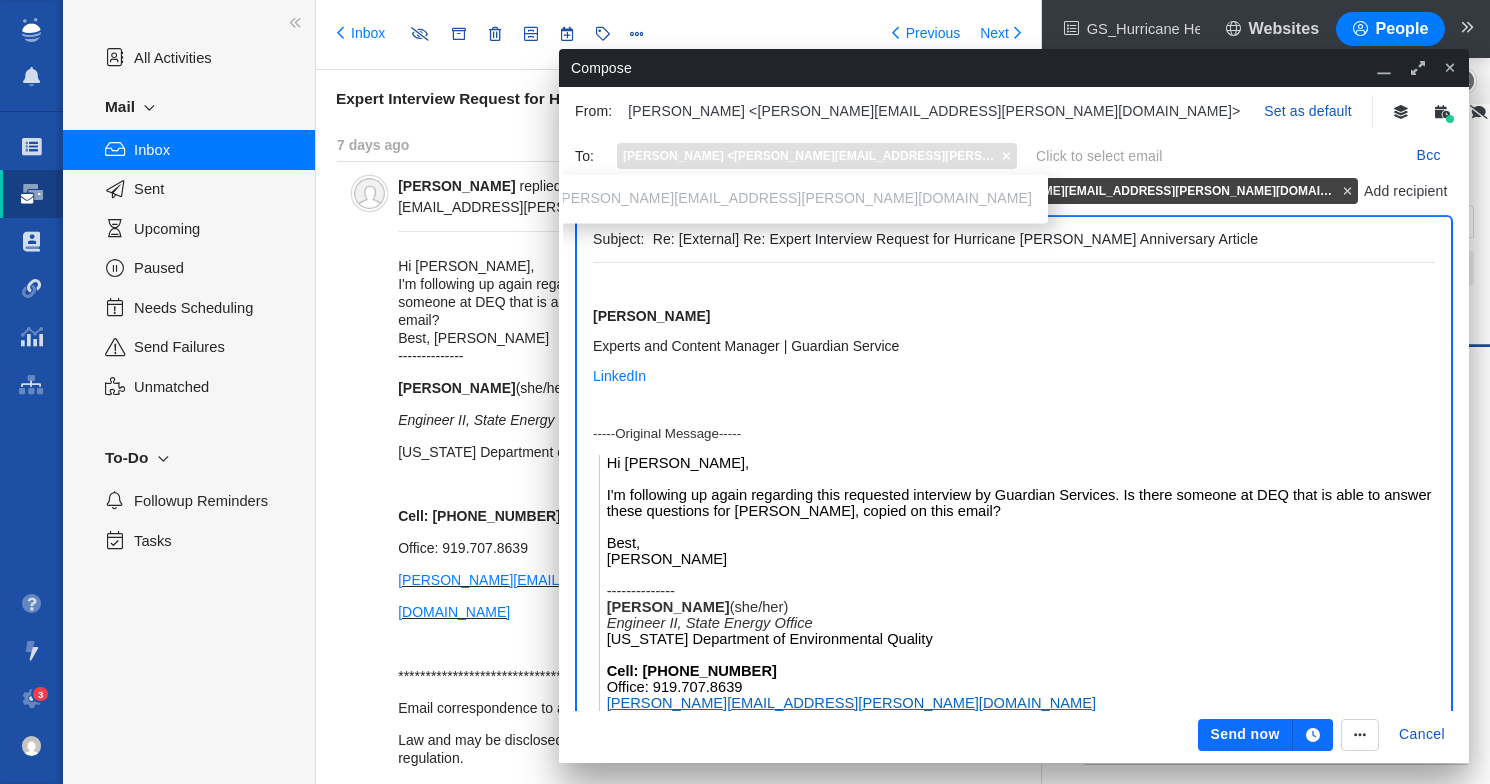 click 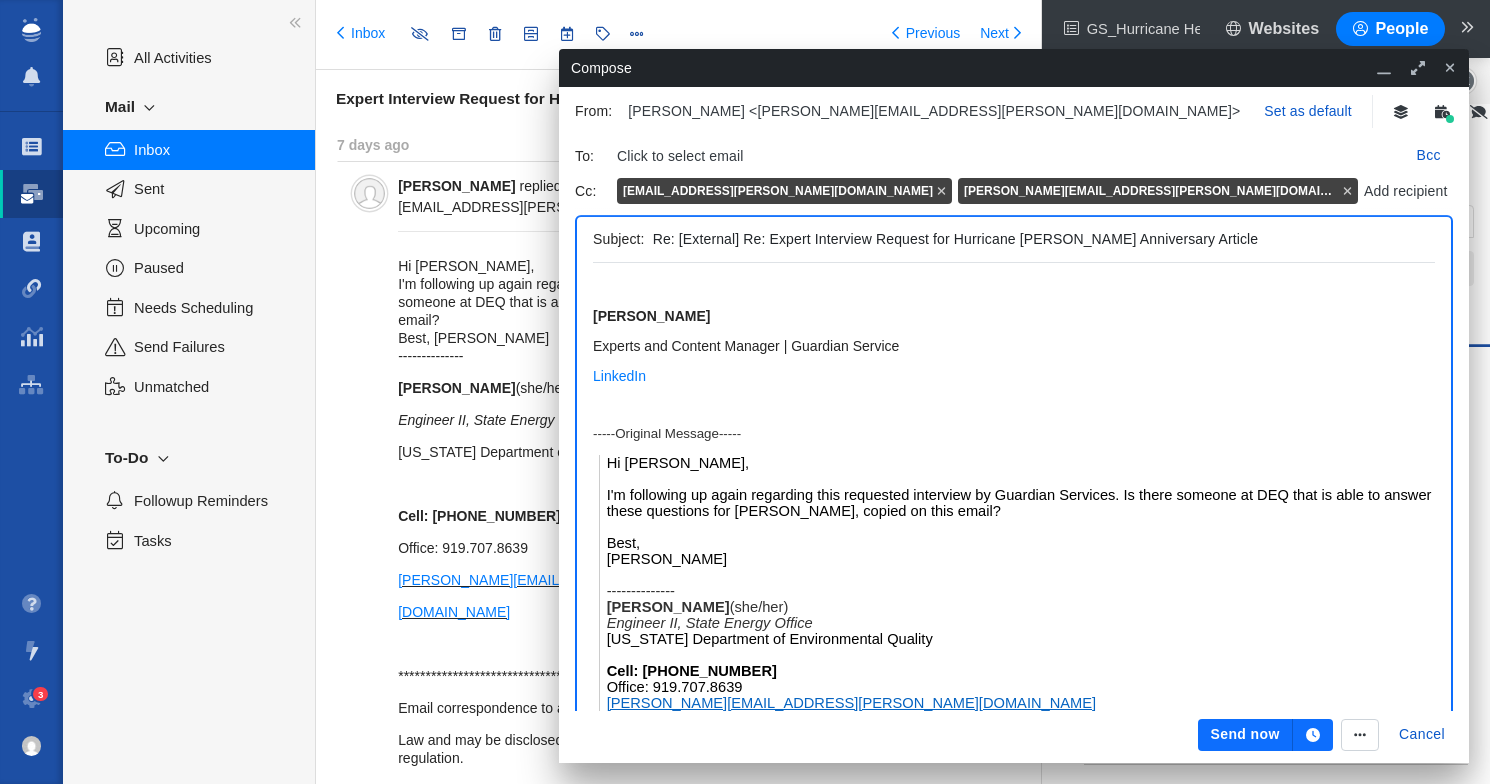 scroll, scrollTop: 0, scrollLeft: 0, axis: both 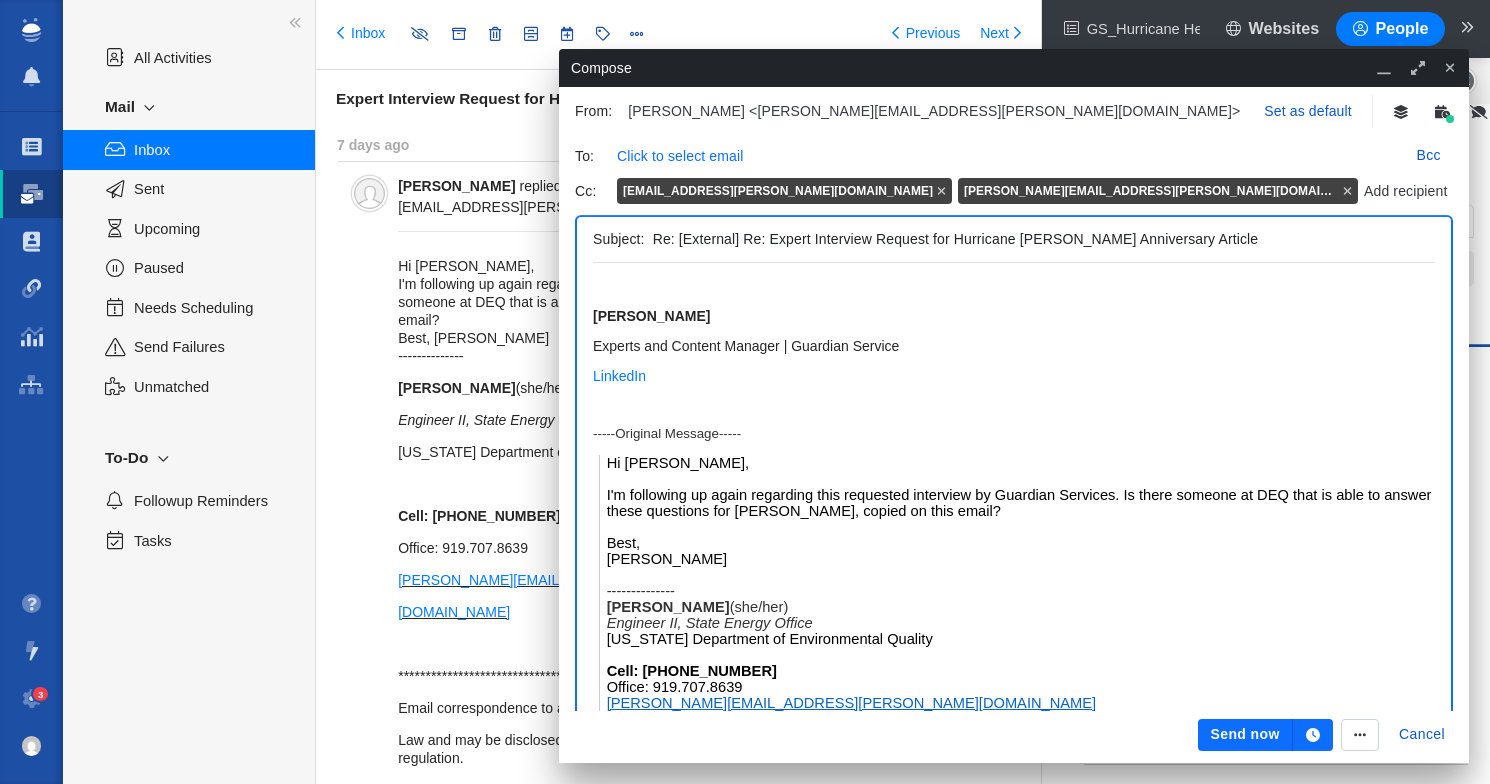 click on "Click to select email" at bounding box center (680, 156) 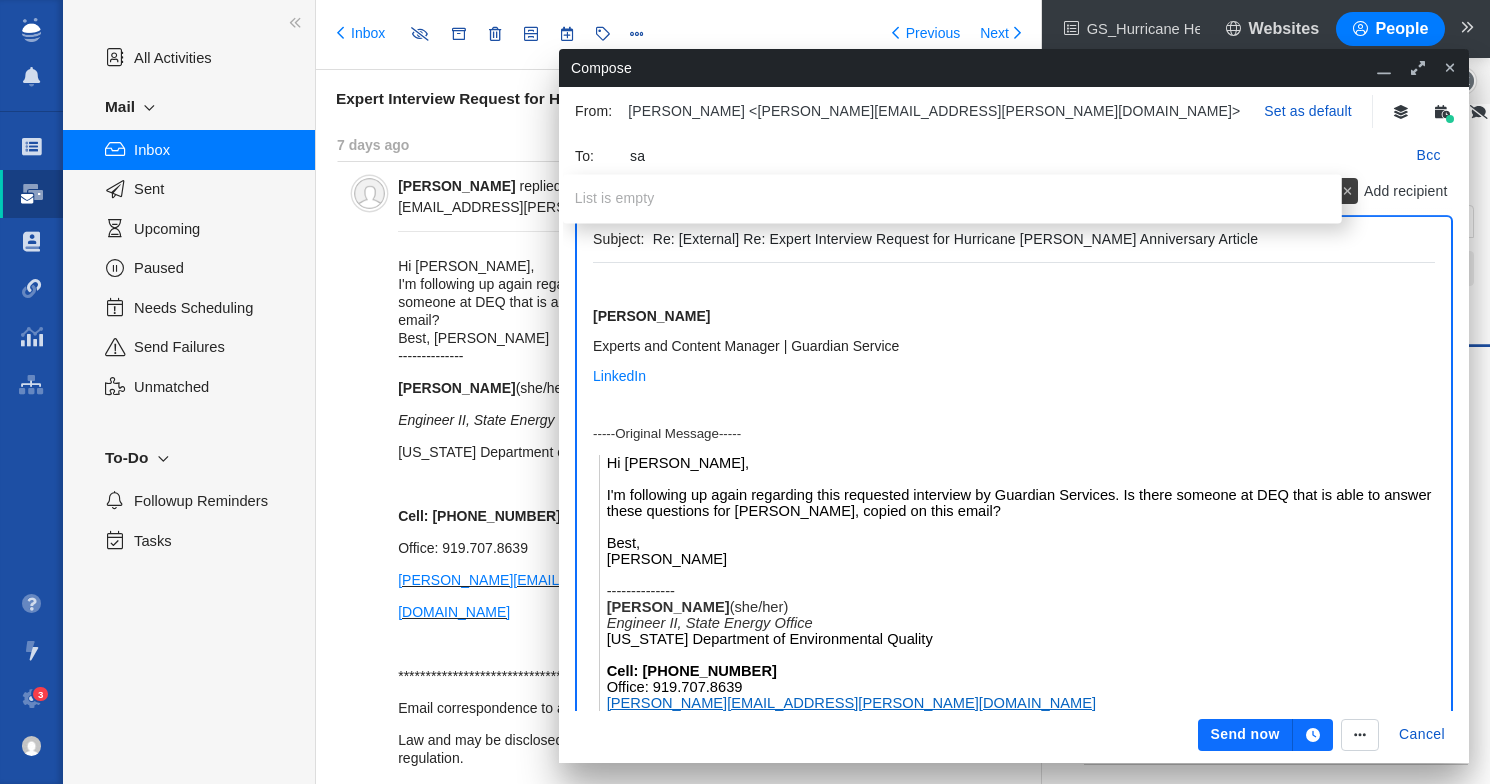 type on "s" 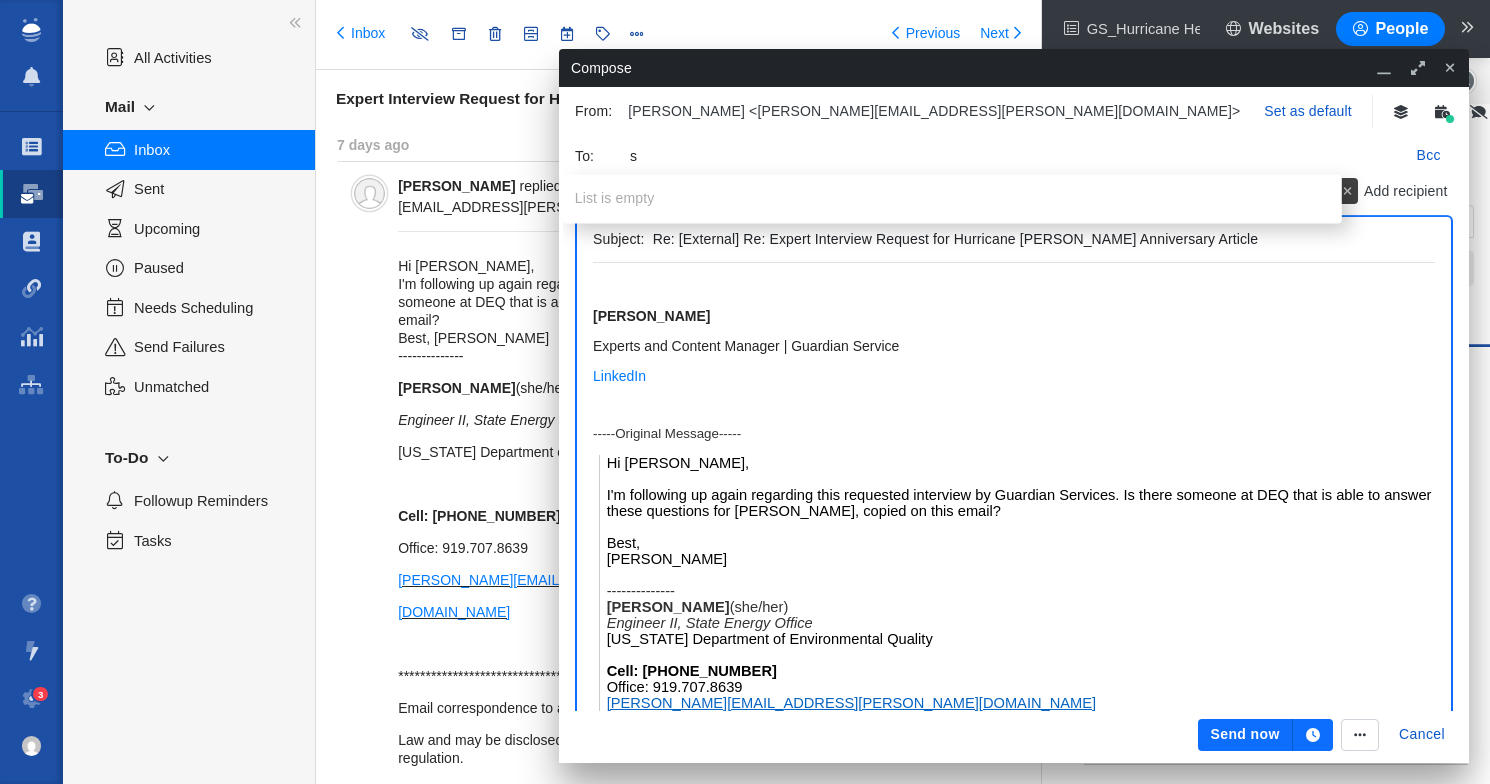 type 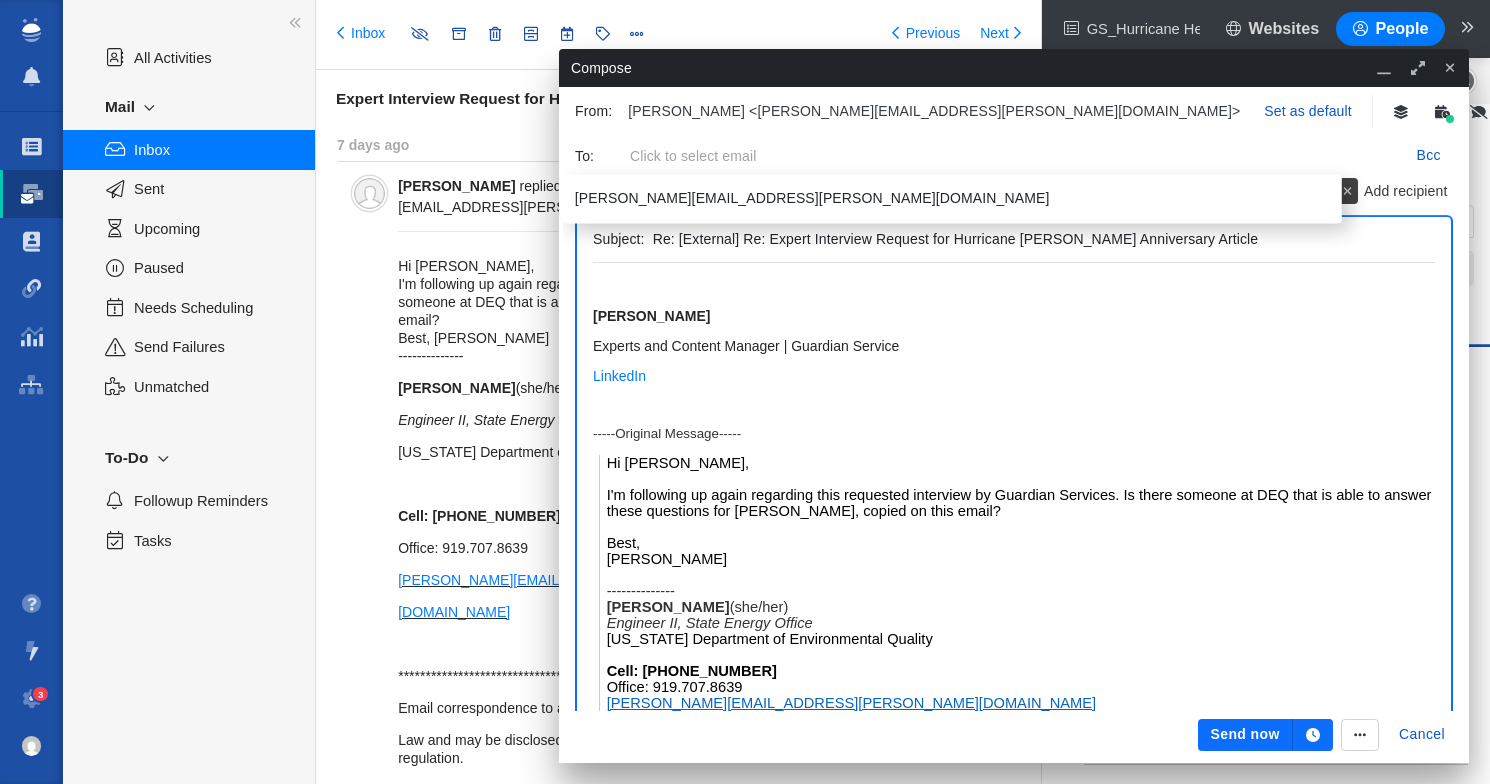 click on "LinkedIn﻿" at bounding box center (1014, 376) 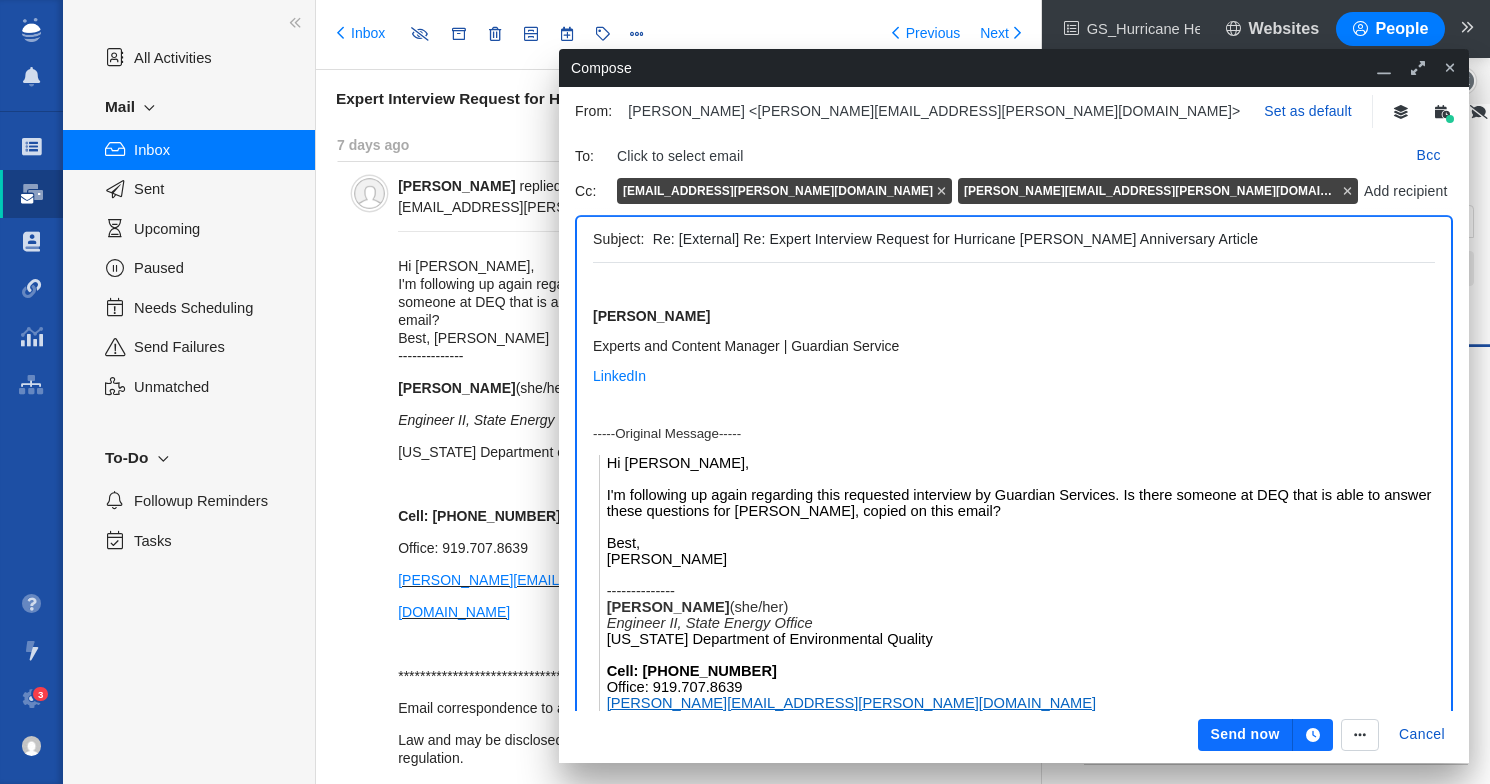 drag, startPoint x: 712, startPoint y: 195, endPoint x: 720, endPoint y: 137, distance: 58.549126 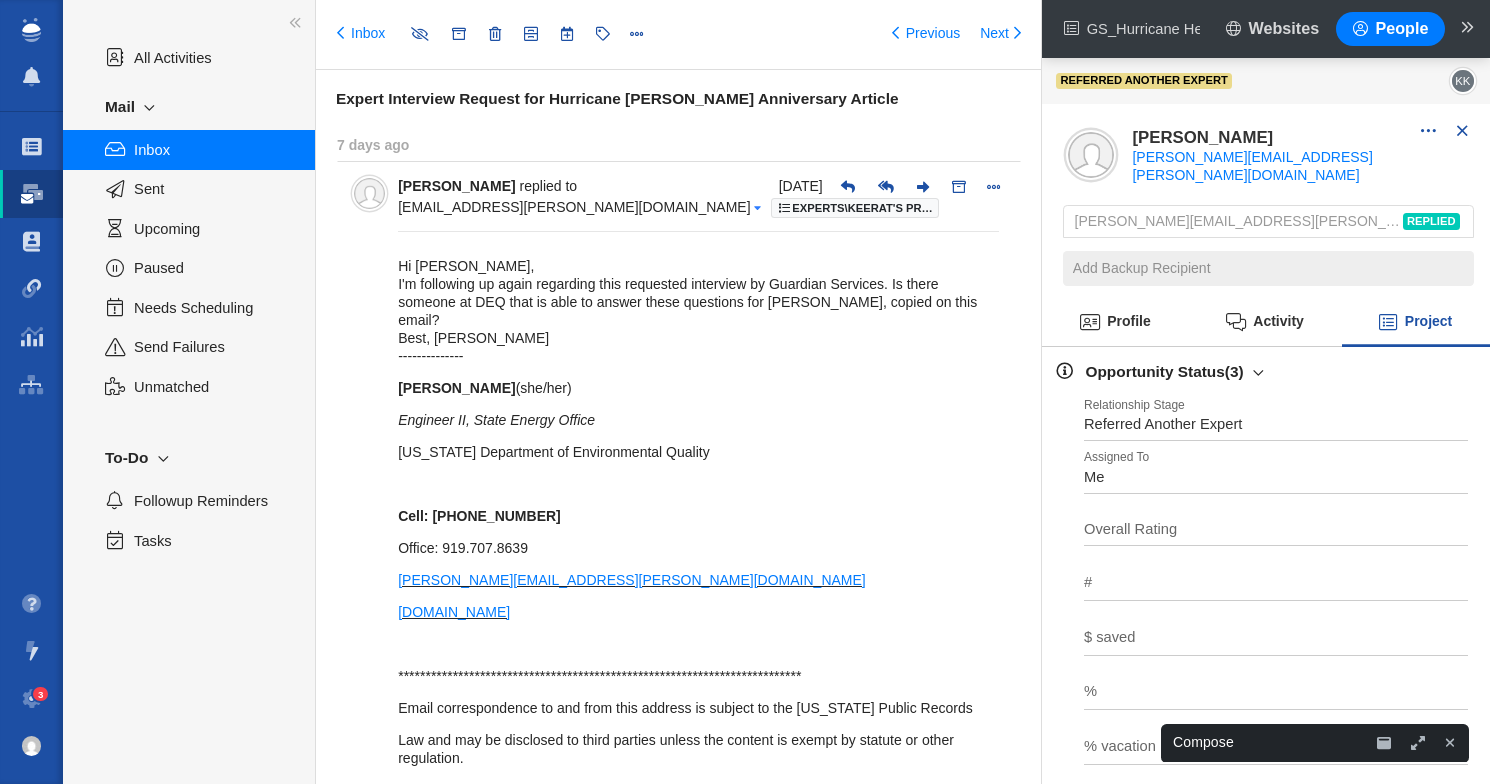 click at bounding box center [757, 207] 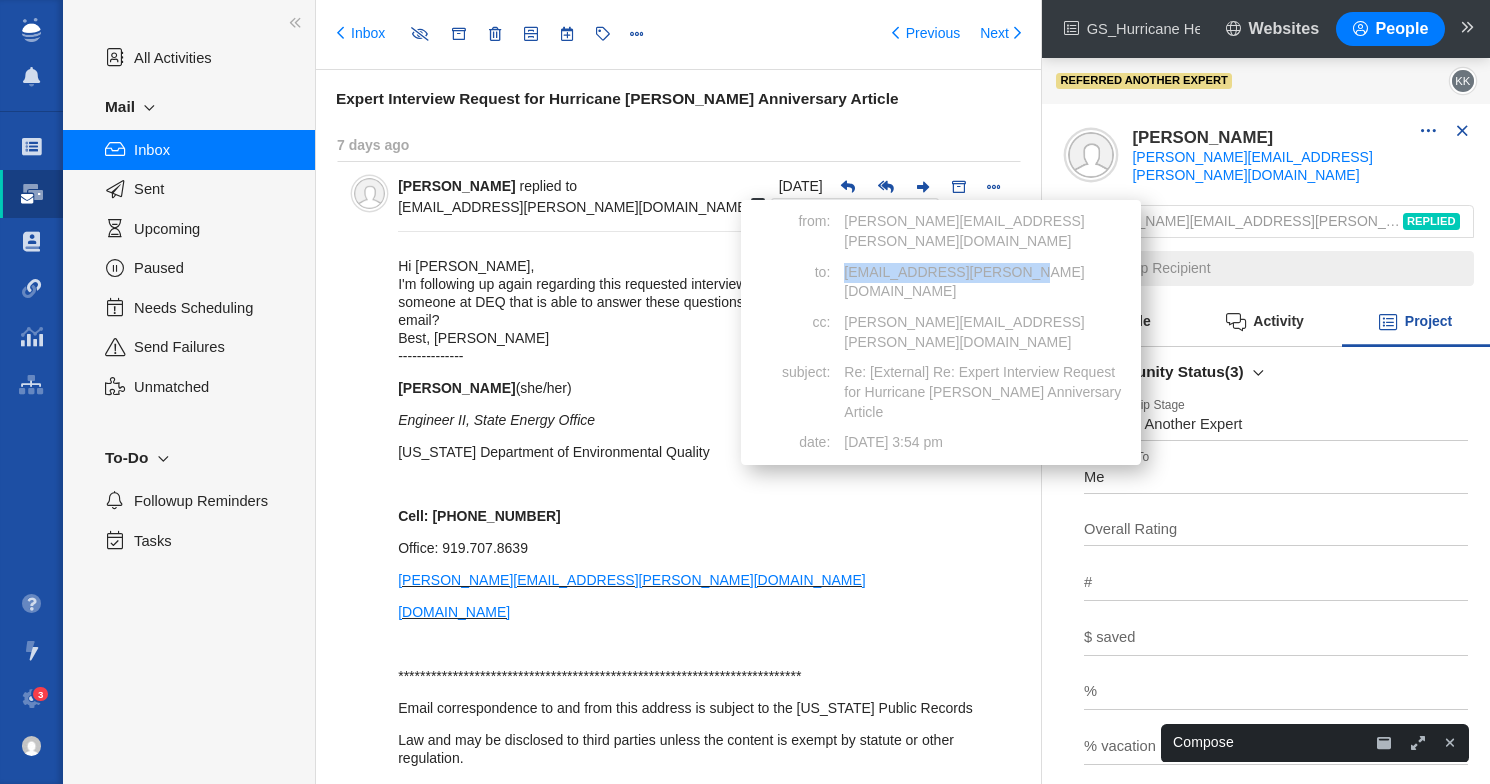 drag, startPoint x: 1025, startPoint y: 251, endPoint x: 840, endPoint y: 259, distance: 185.1729 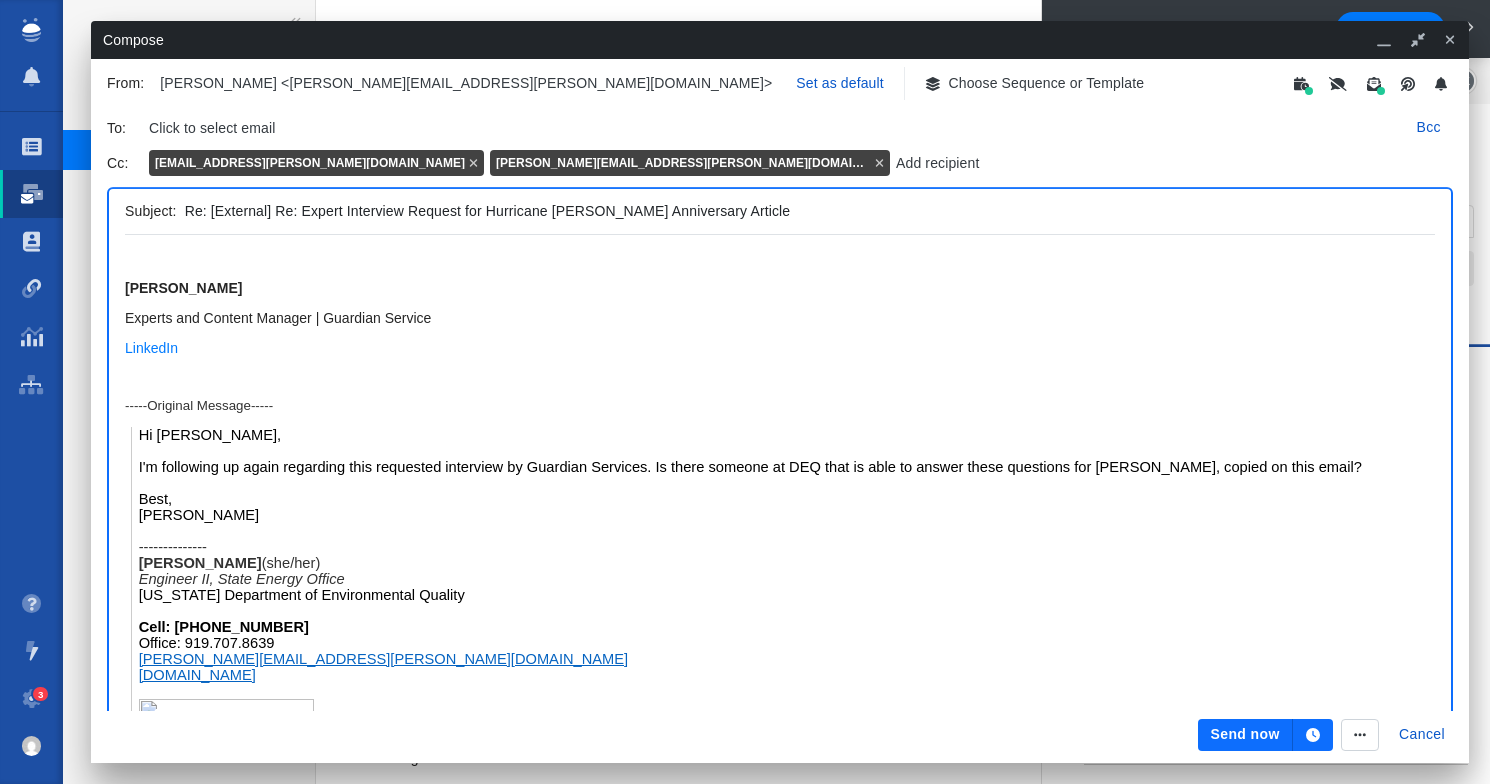 click on "Click to select email" at bounding box center (776, 128) 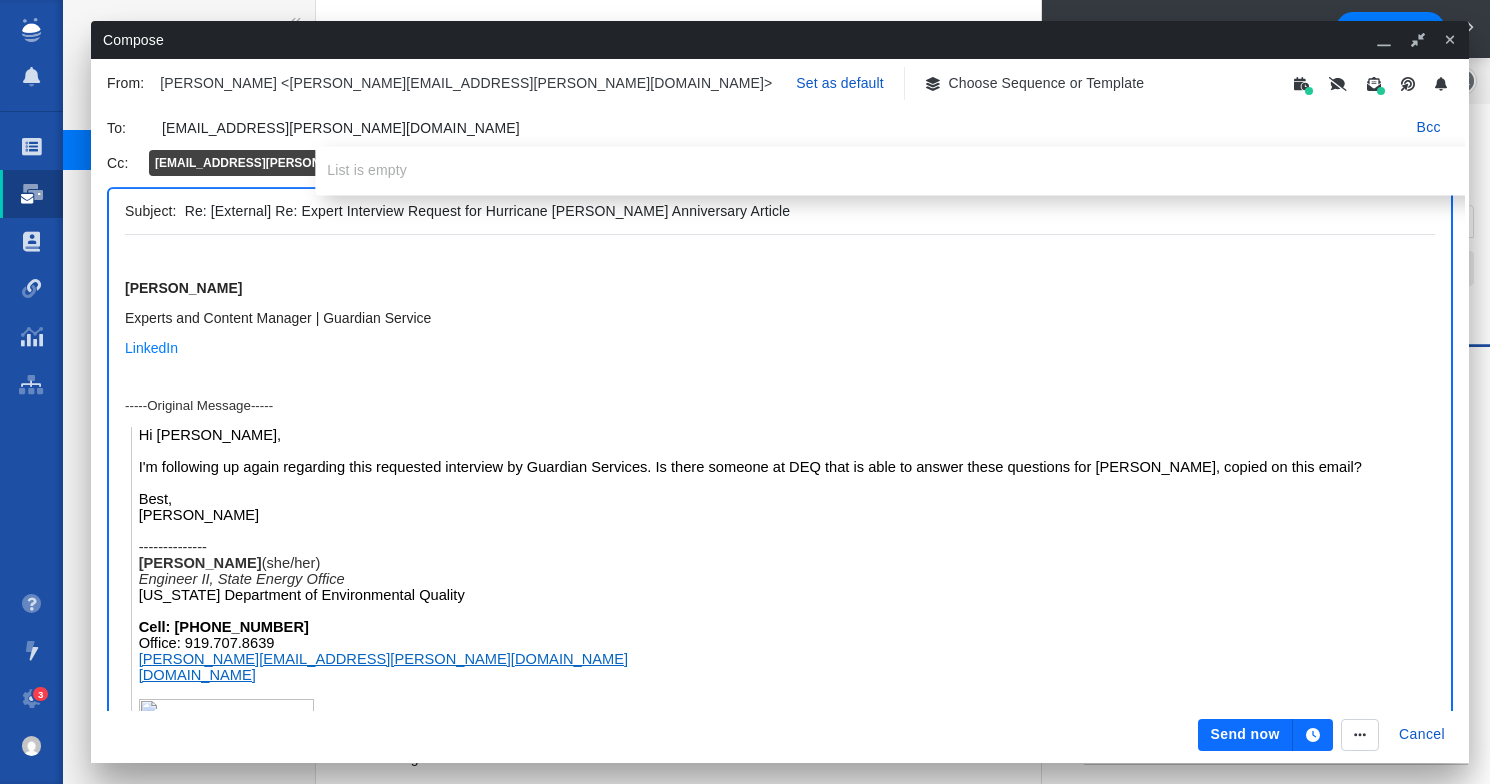 type on "[EMAIL_ADDRESS][PERSON_NAME][DOMAIN_NAME]" 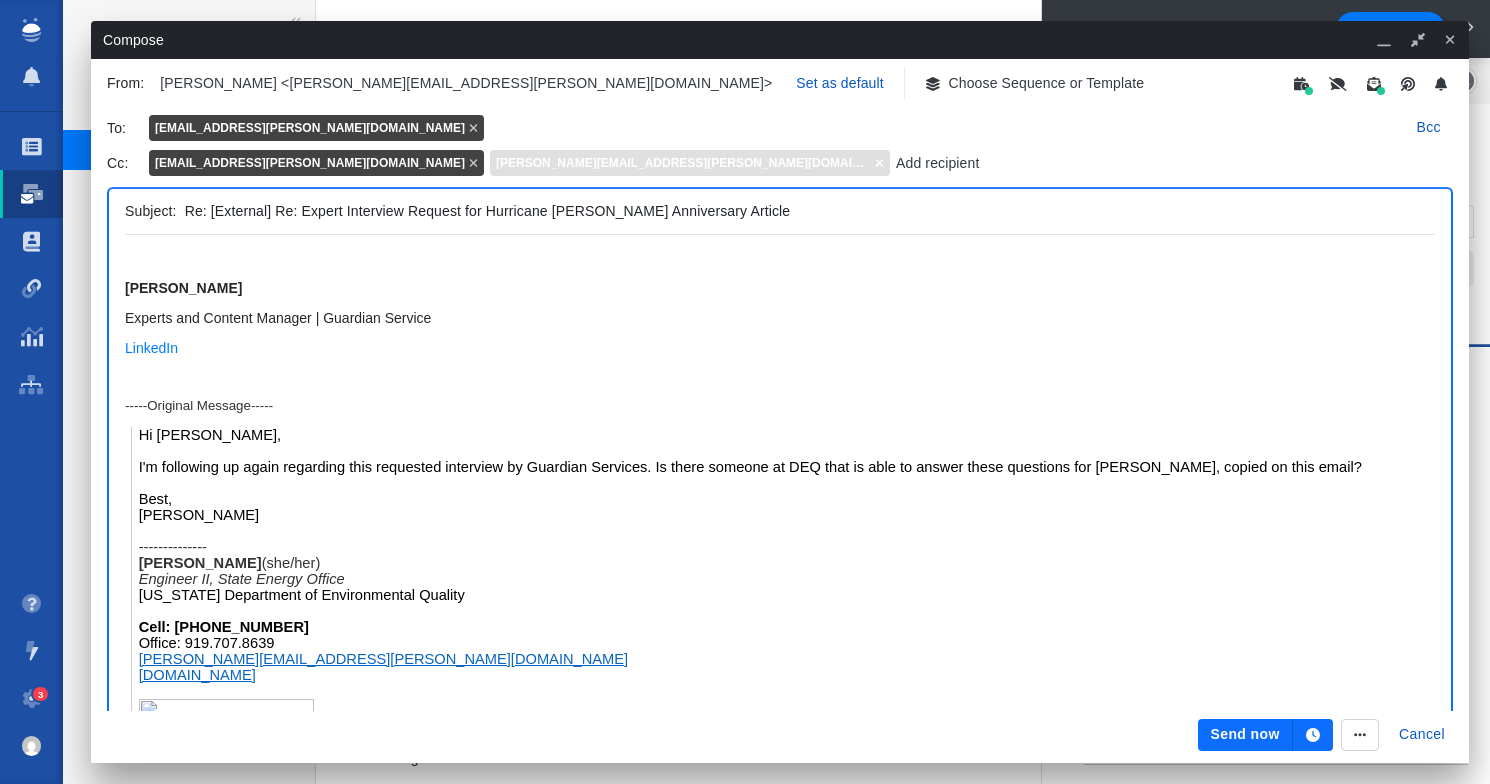 click 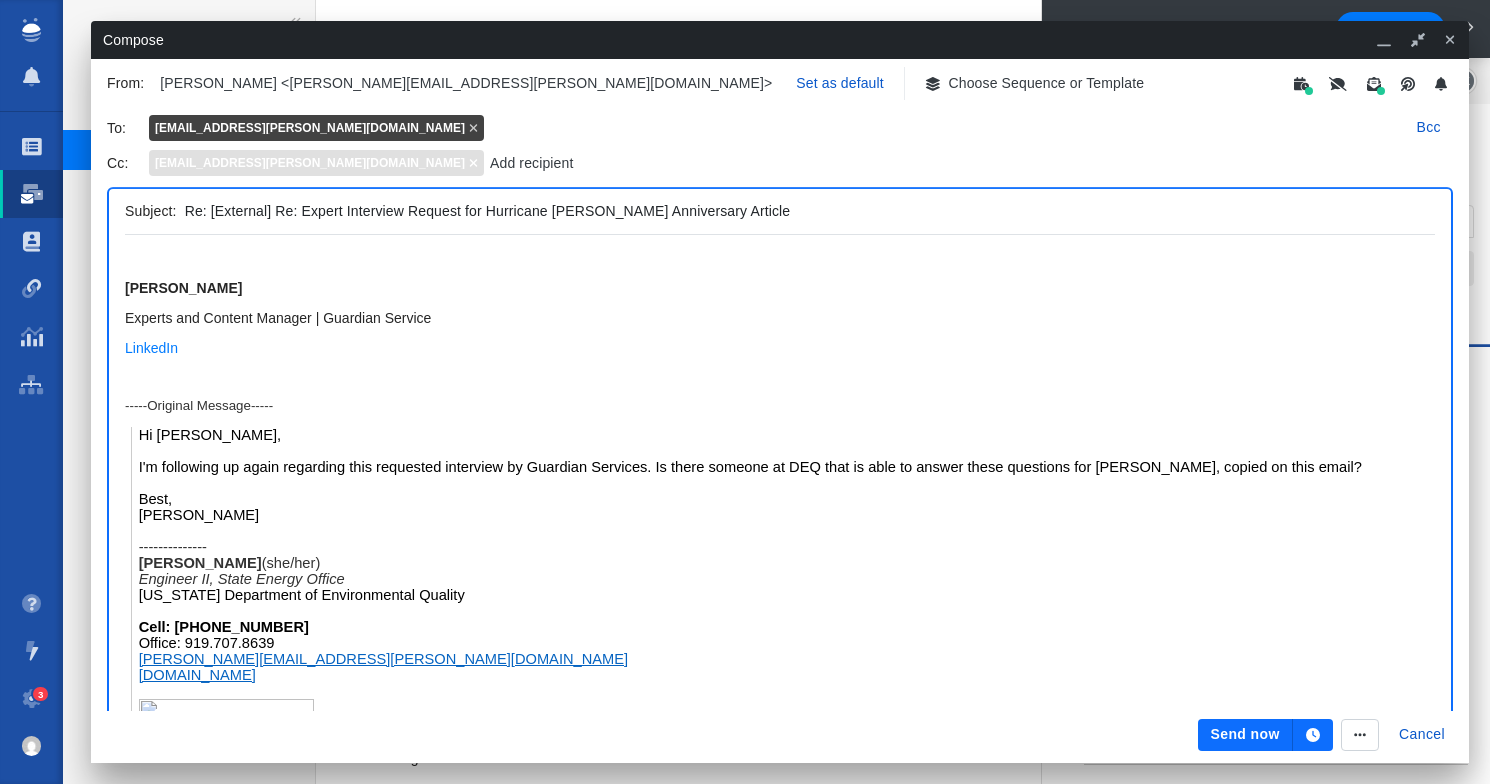 click 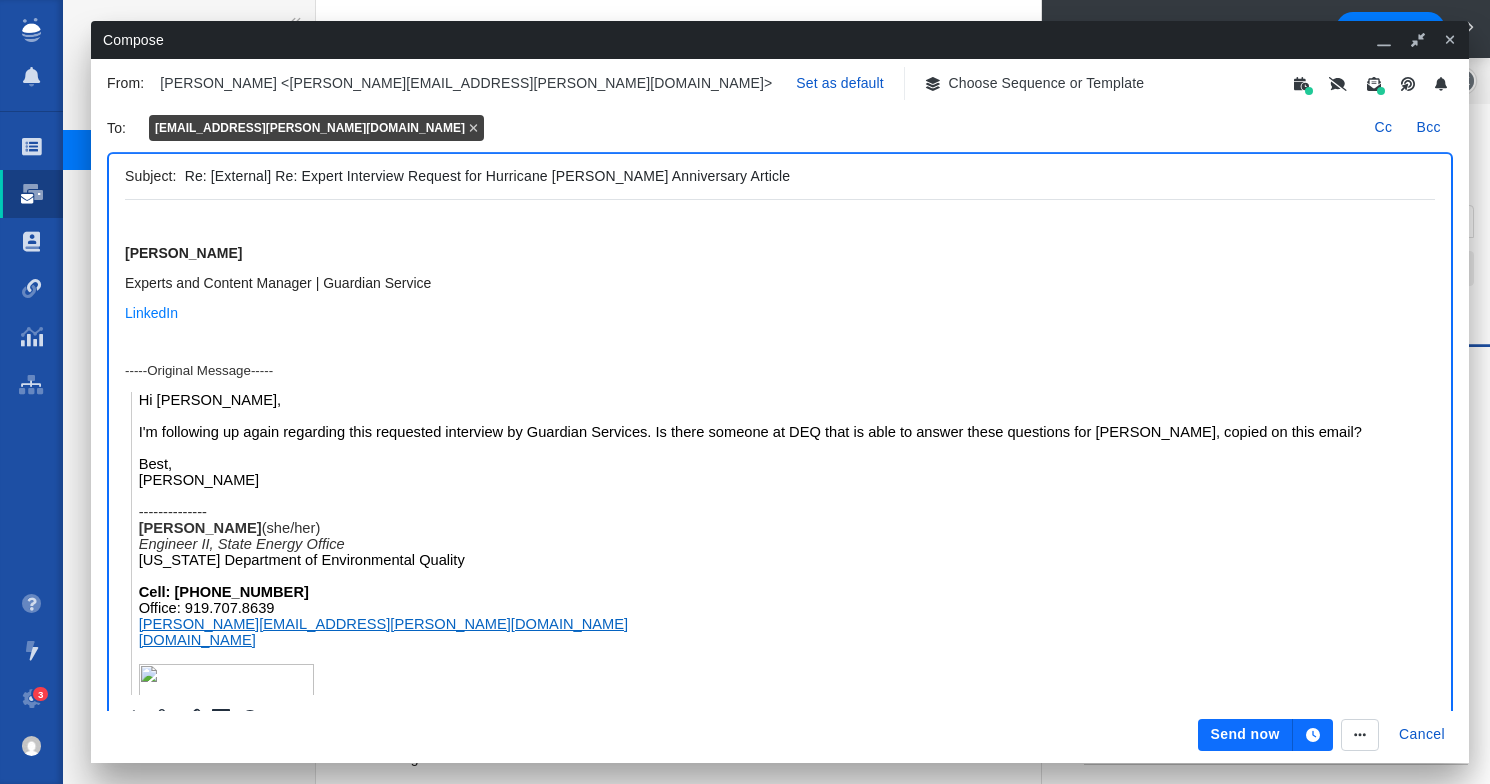 click at bounding box center (780, 223) 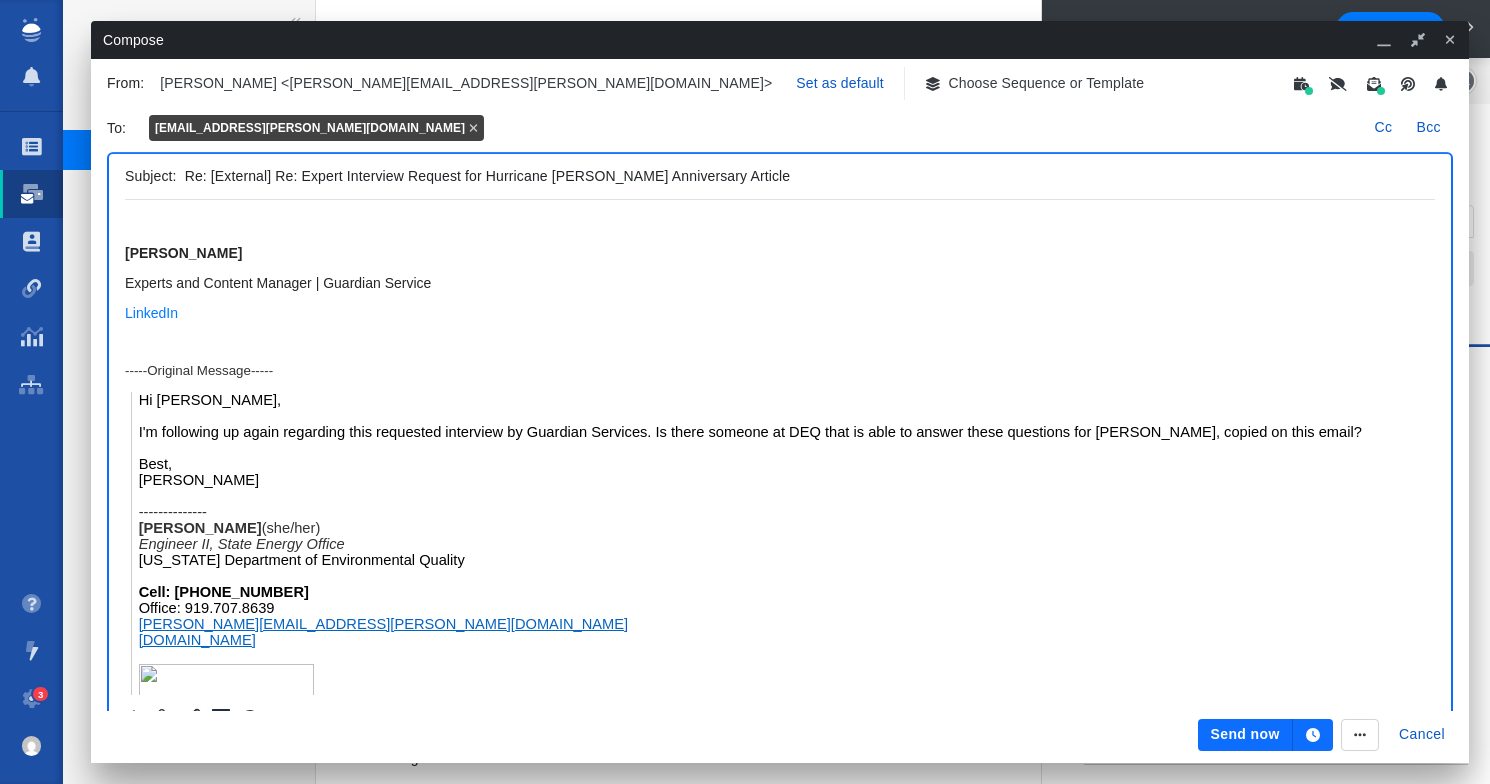 click at bounding box center (926, 128) 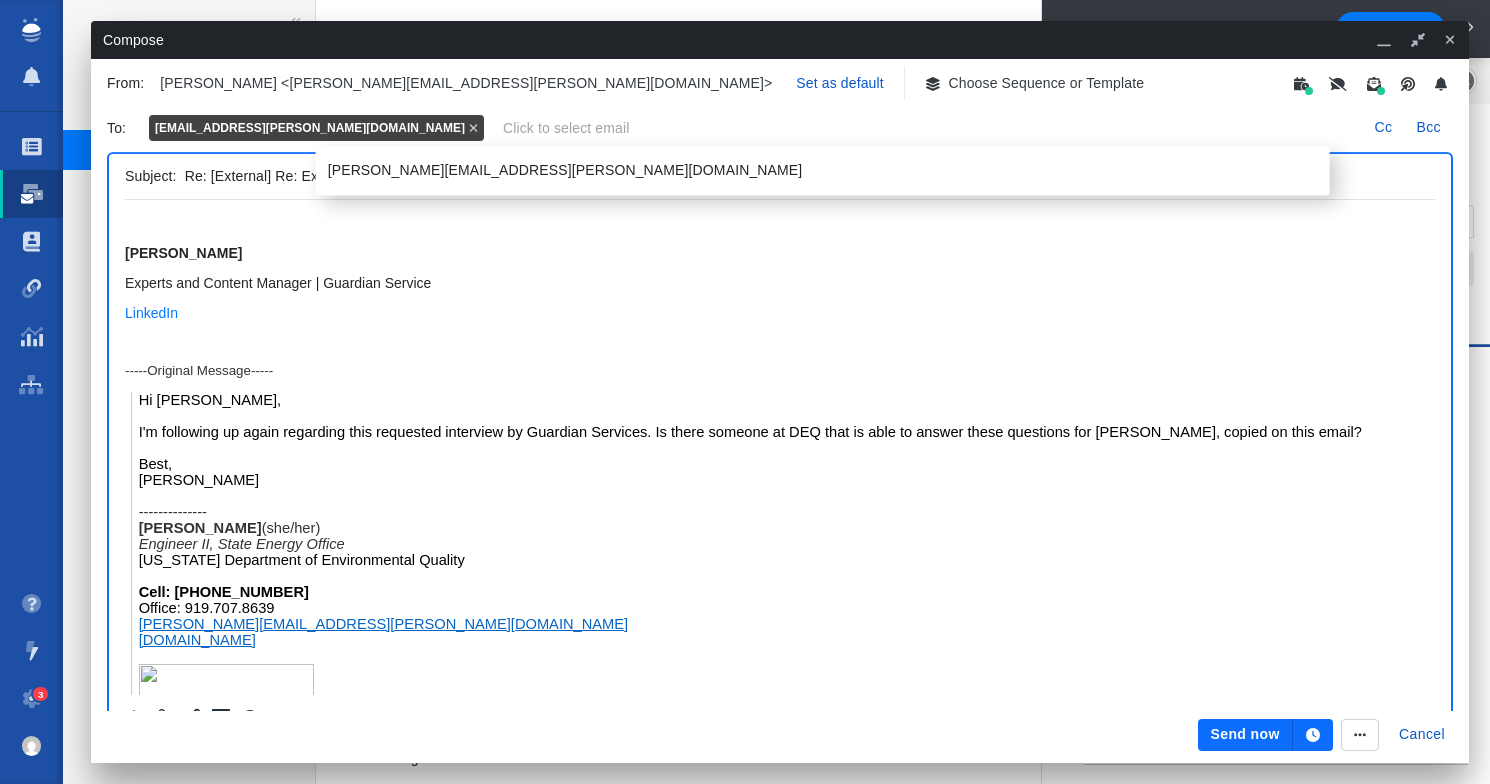click on "**********" at bounding box center (780, 1585) 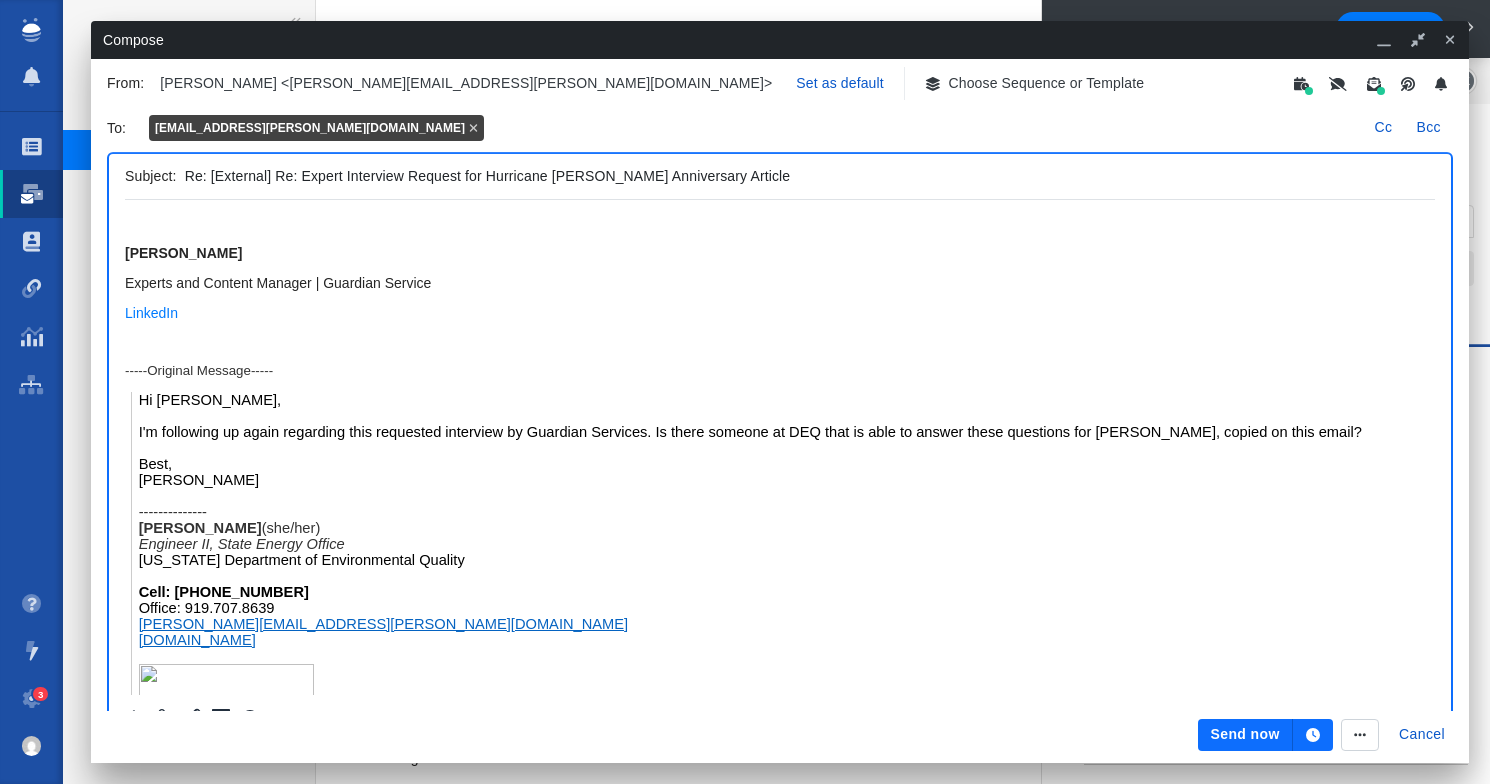 click 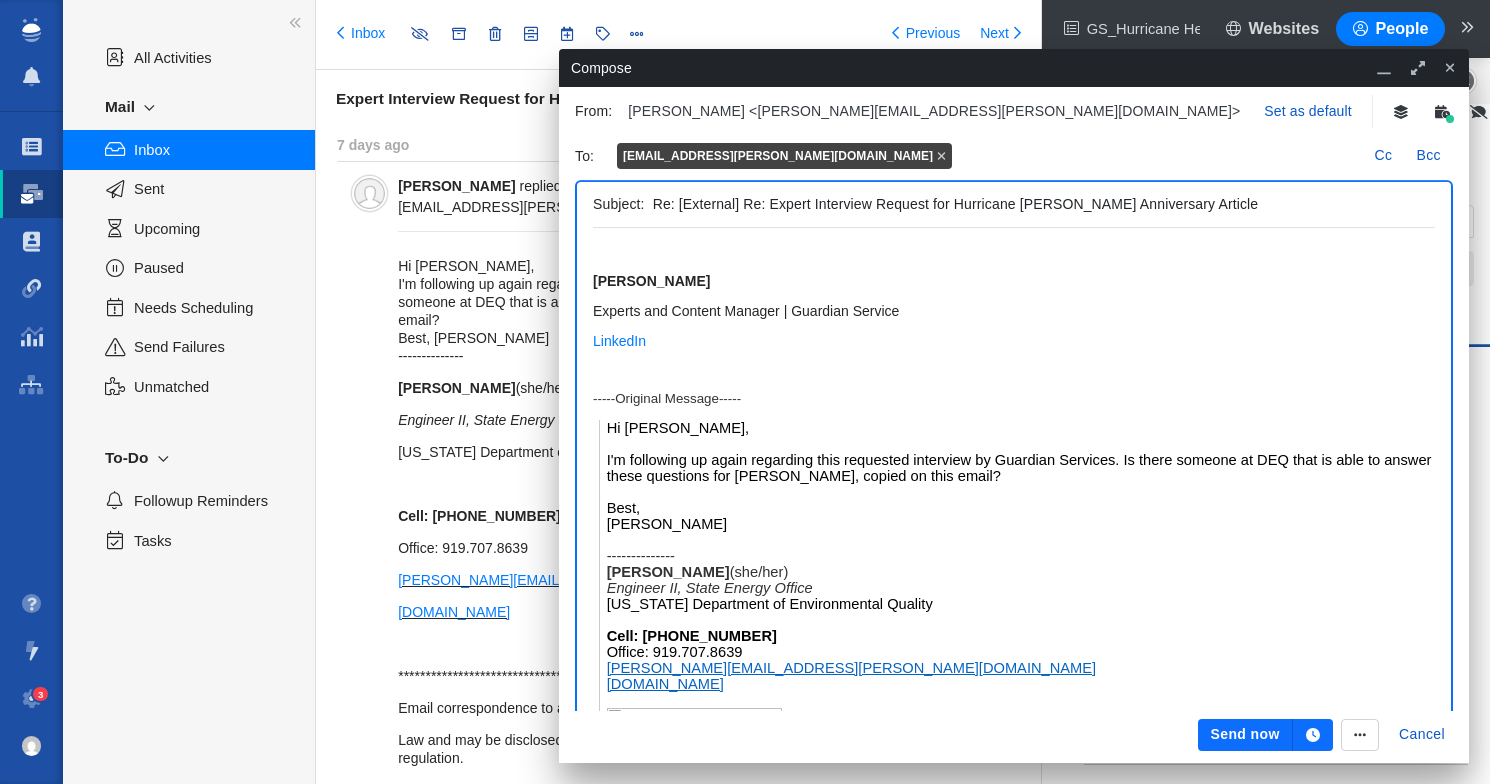 click at bounding box center [1014, 251] 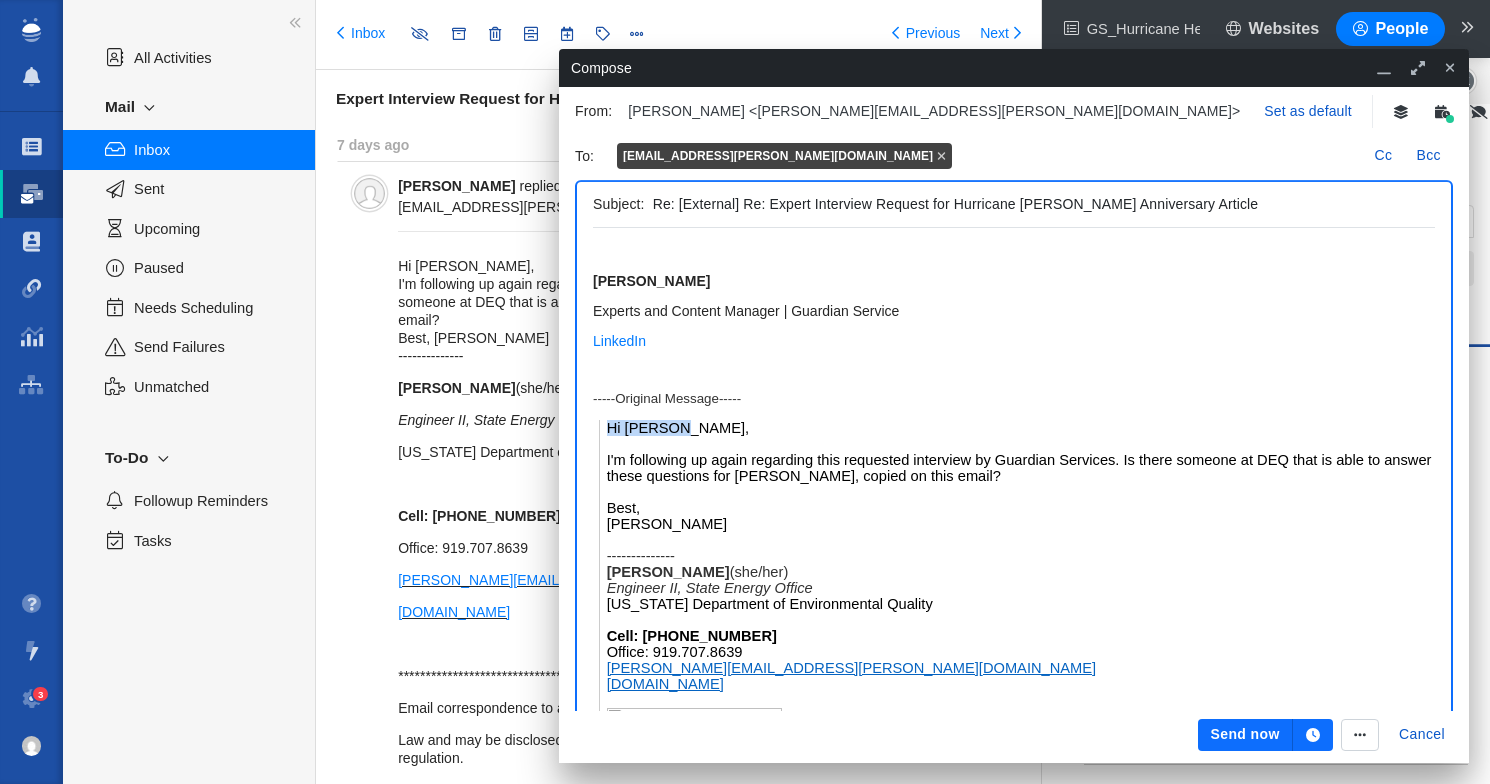 drag, startPoint x: 678, startPoint y: 432, endPoint x: 605, endPoint y: 430, distance: 73.02739 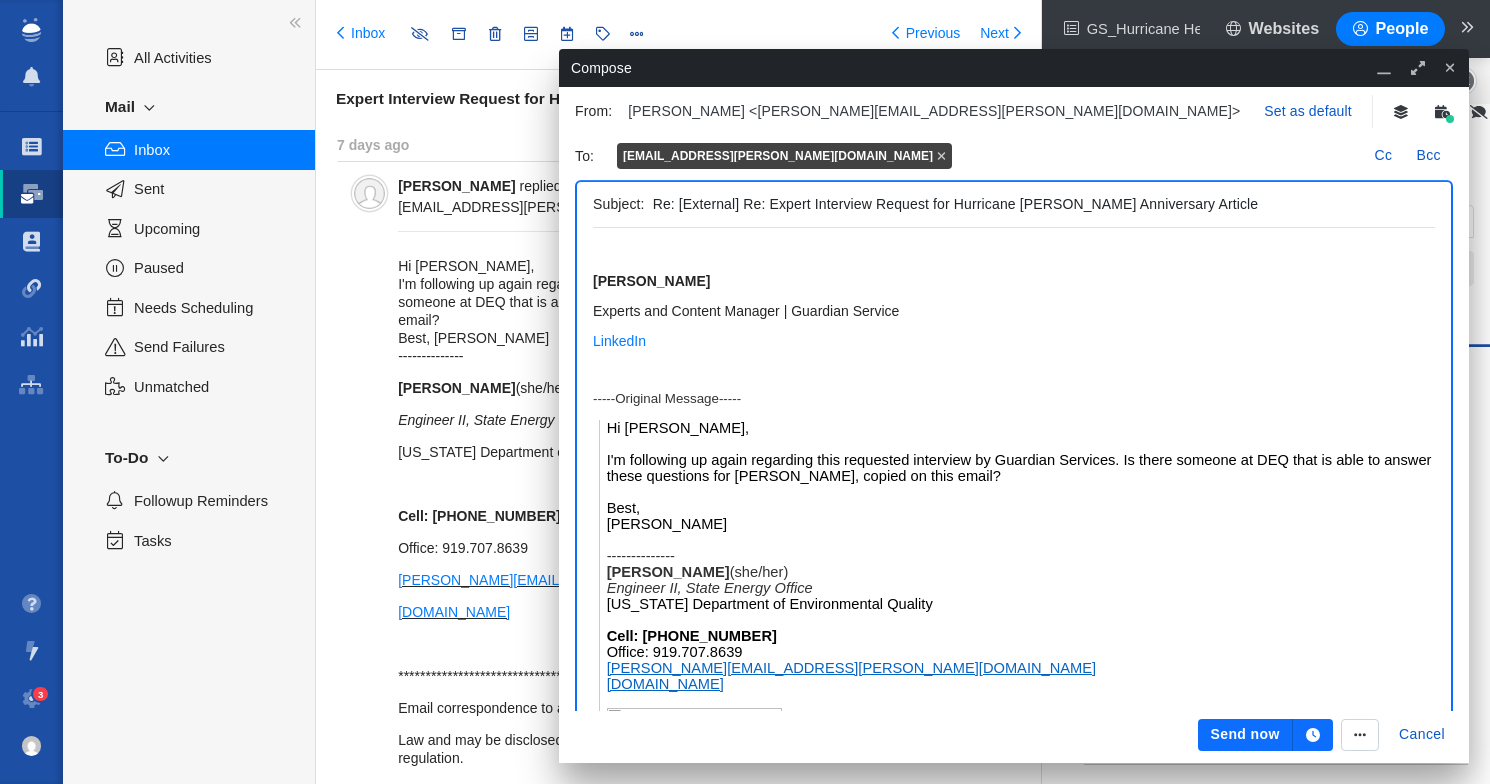 click at bounding box center [1014, 251] 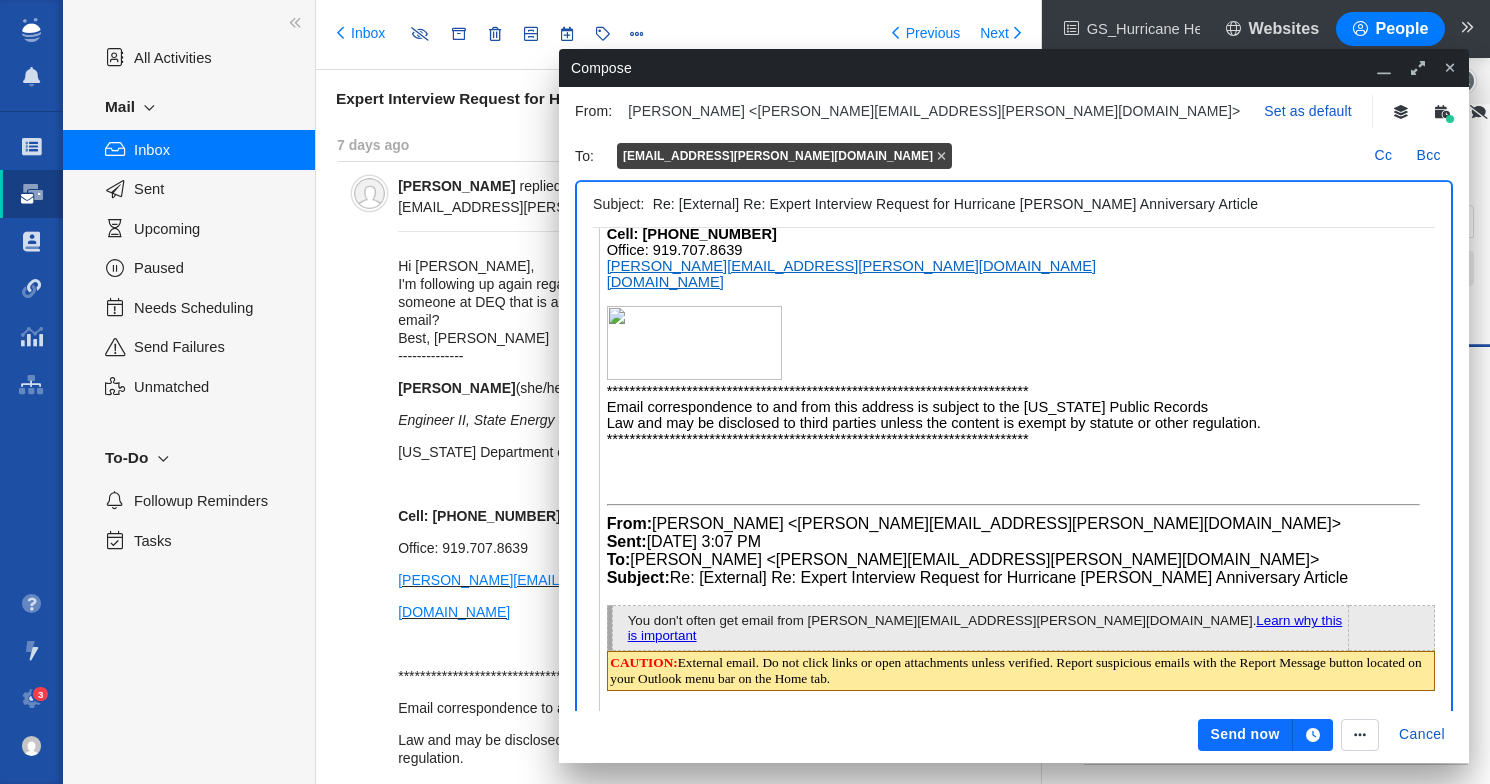 scroll, scrollTop: 0, scrollLeft: 0, axis: both 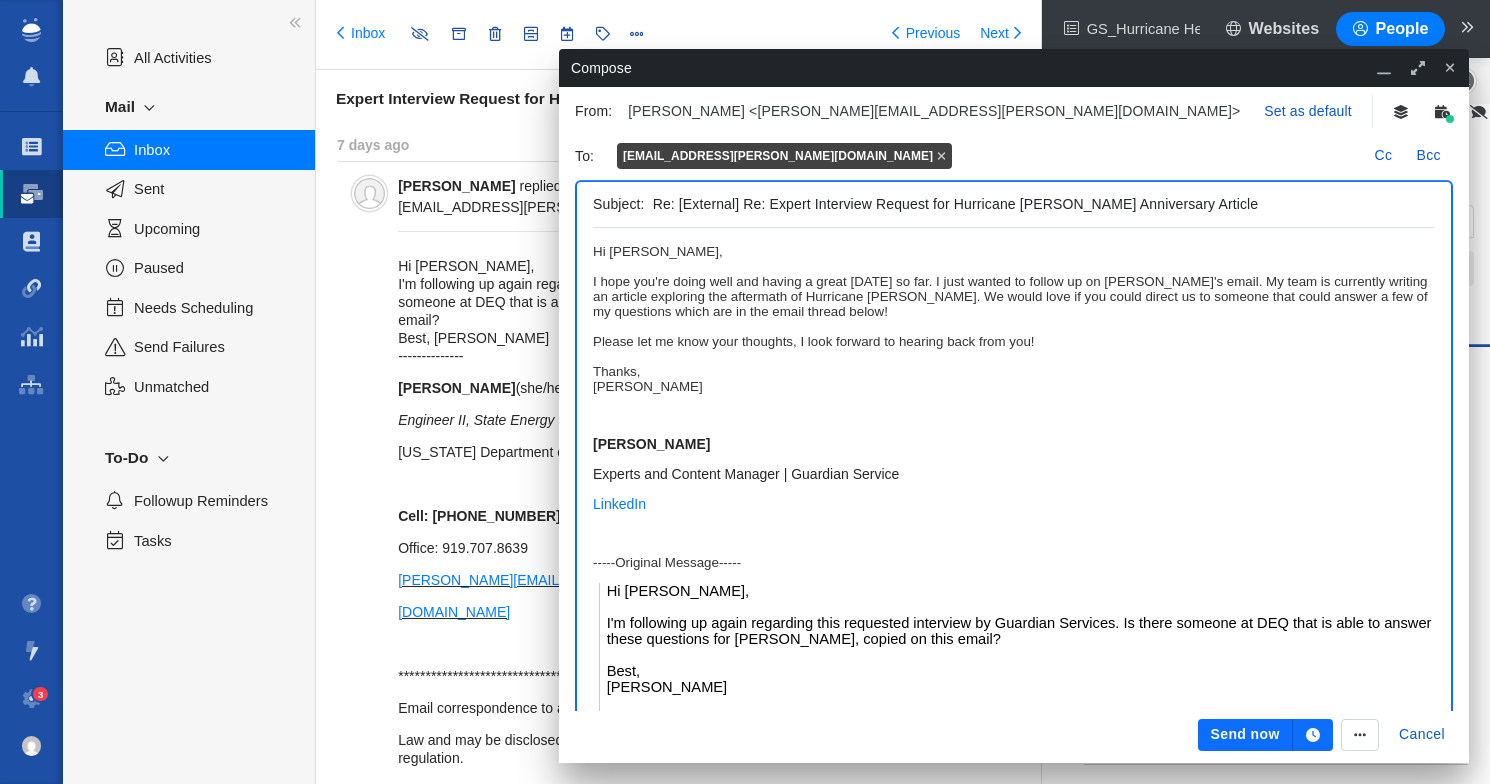 click at bounding box center (1014, 414) 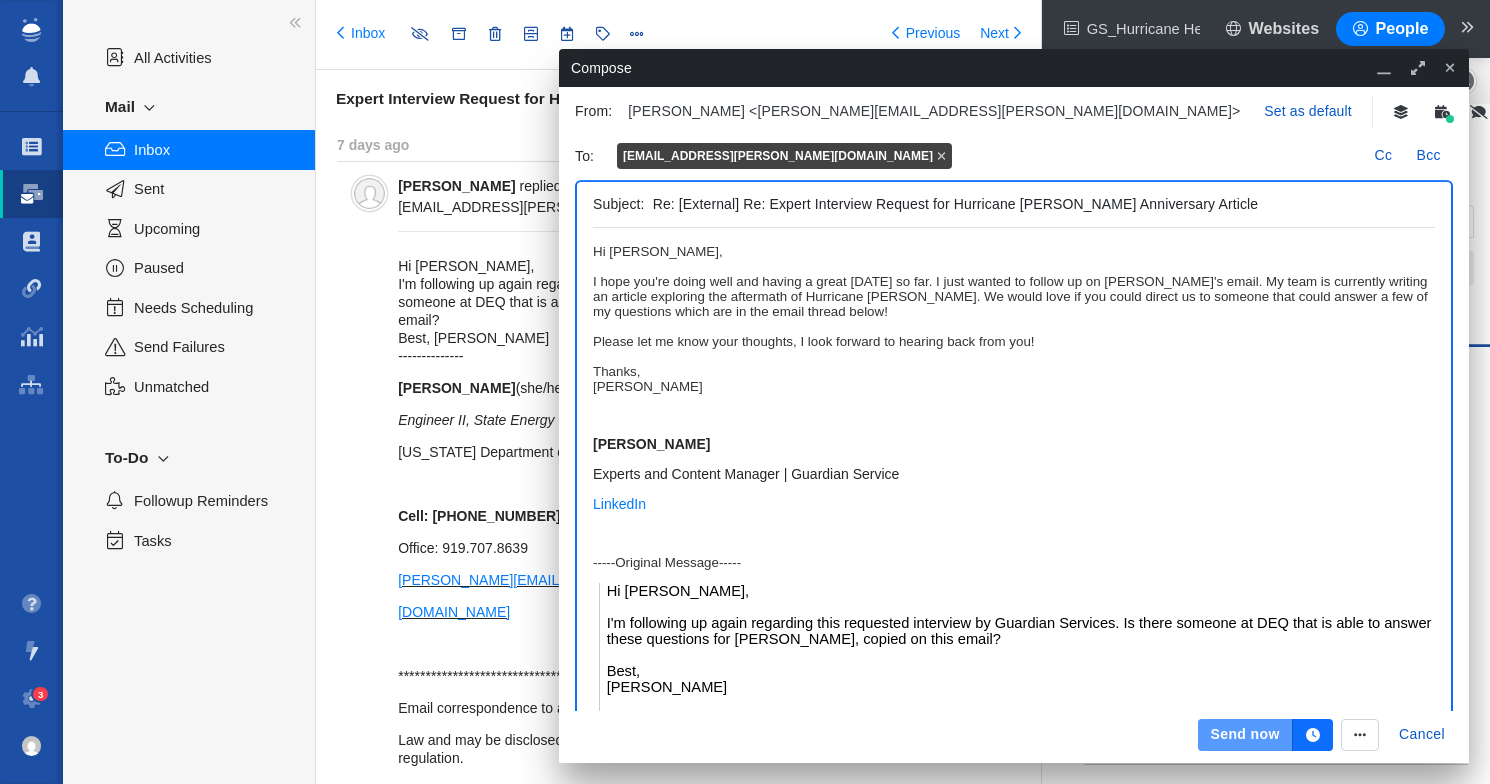 click on "Send now" at bounding box center (1245, 735) 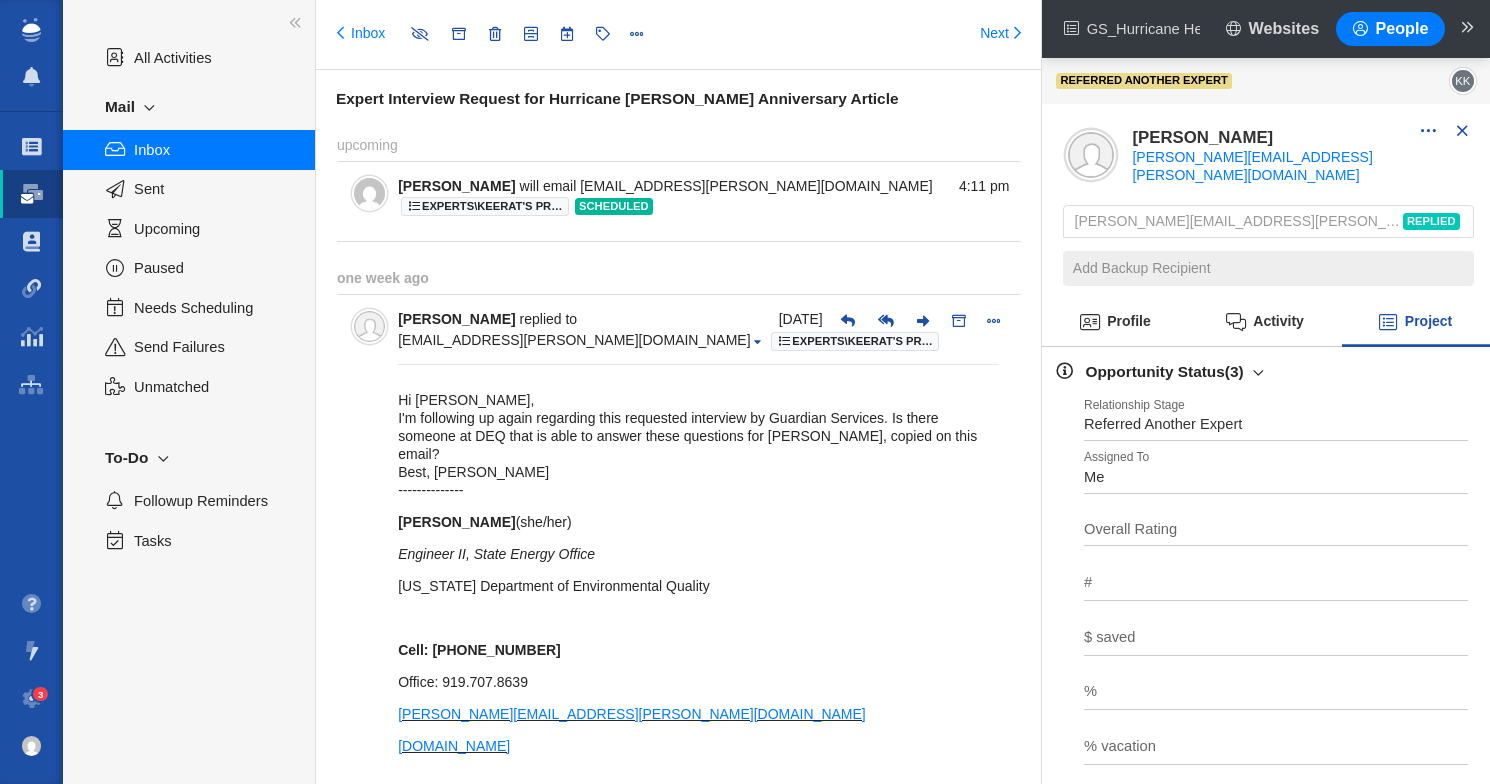click on "Inbox" at bounding box center (213, 150) 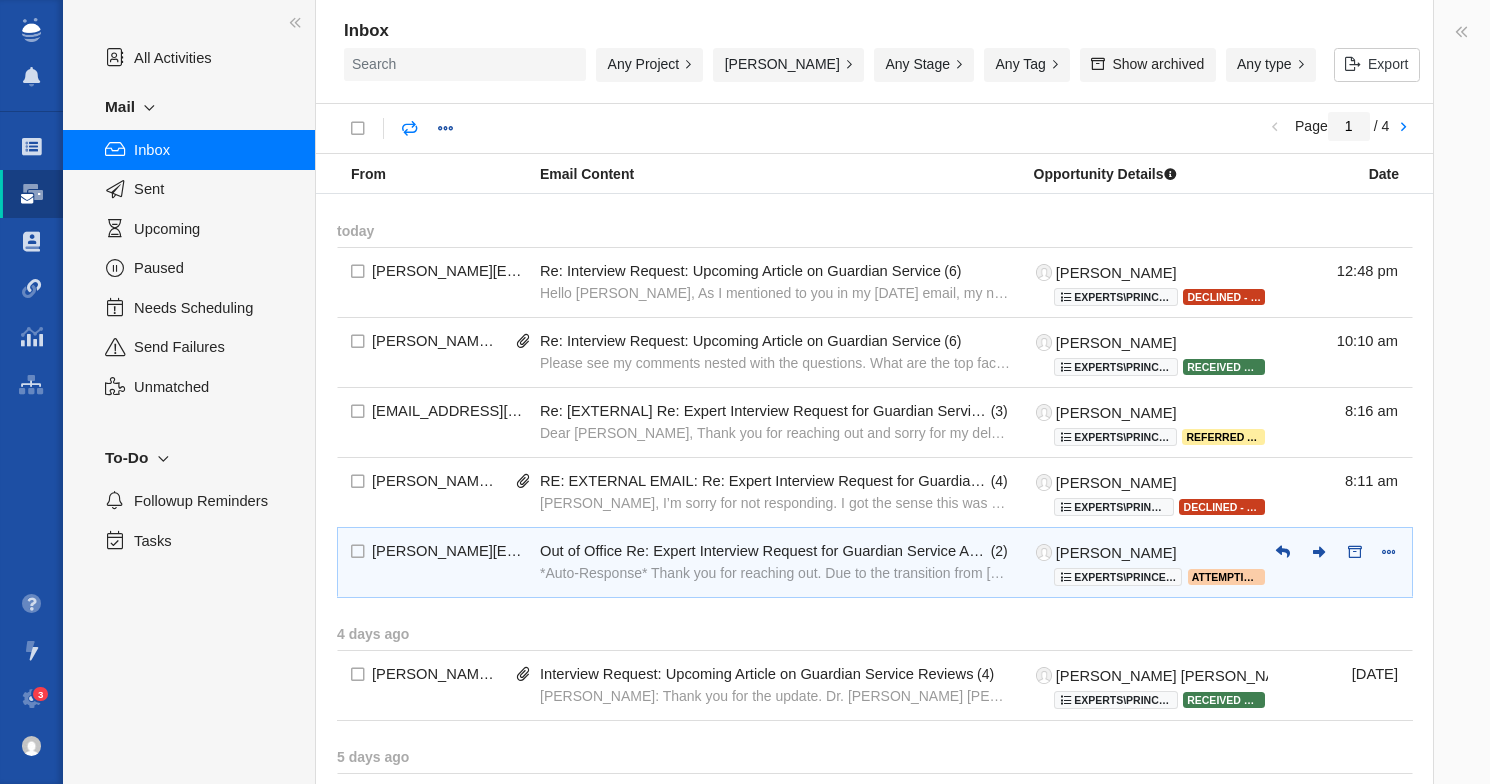 scroll, scrollTop: 0, scrollLeft: 0, axis: both 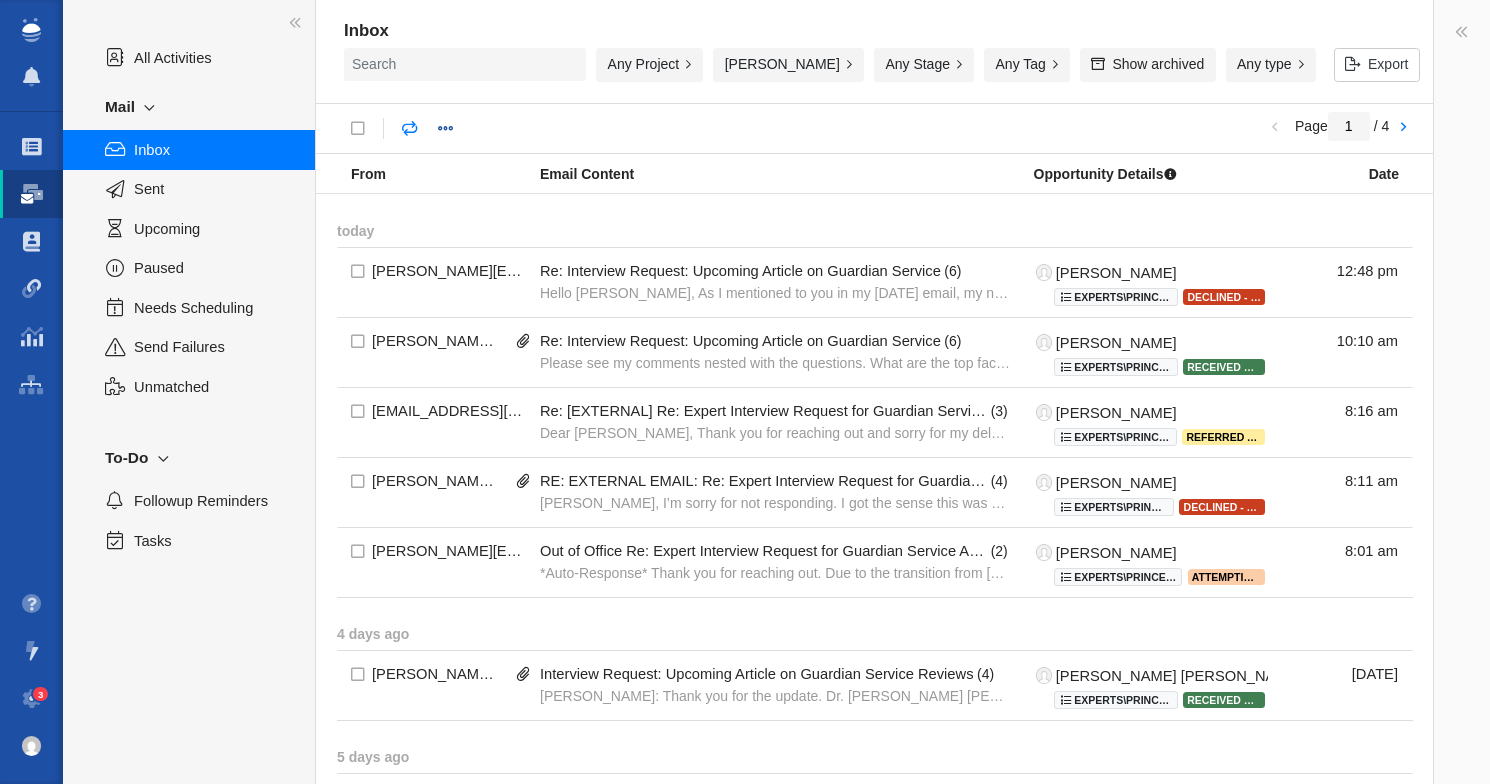 click on "Any Project" at bounding box center (654, 69) 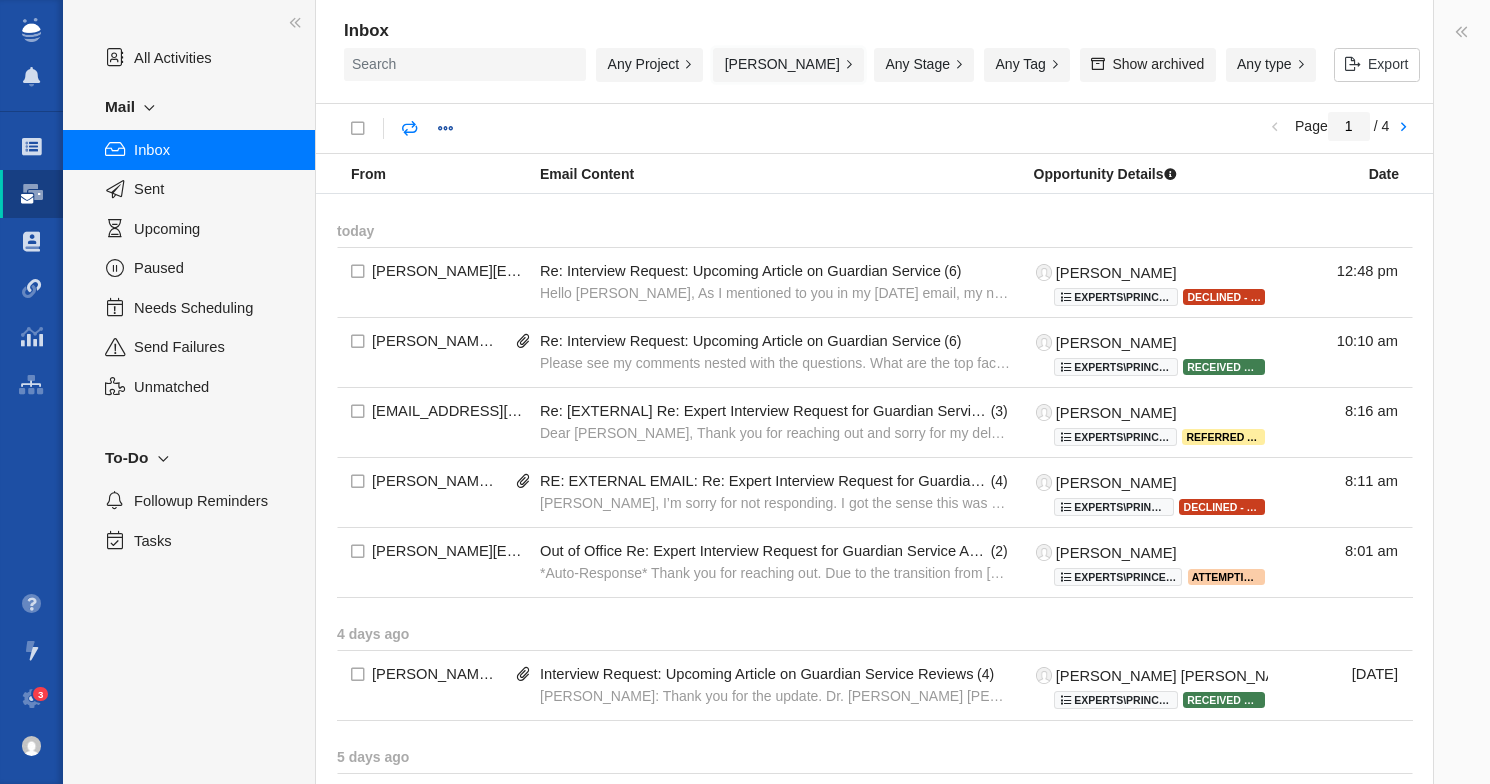 click on "[PERSON_NAME]" at bounding box center [788, 65] 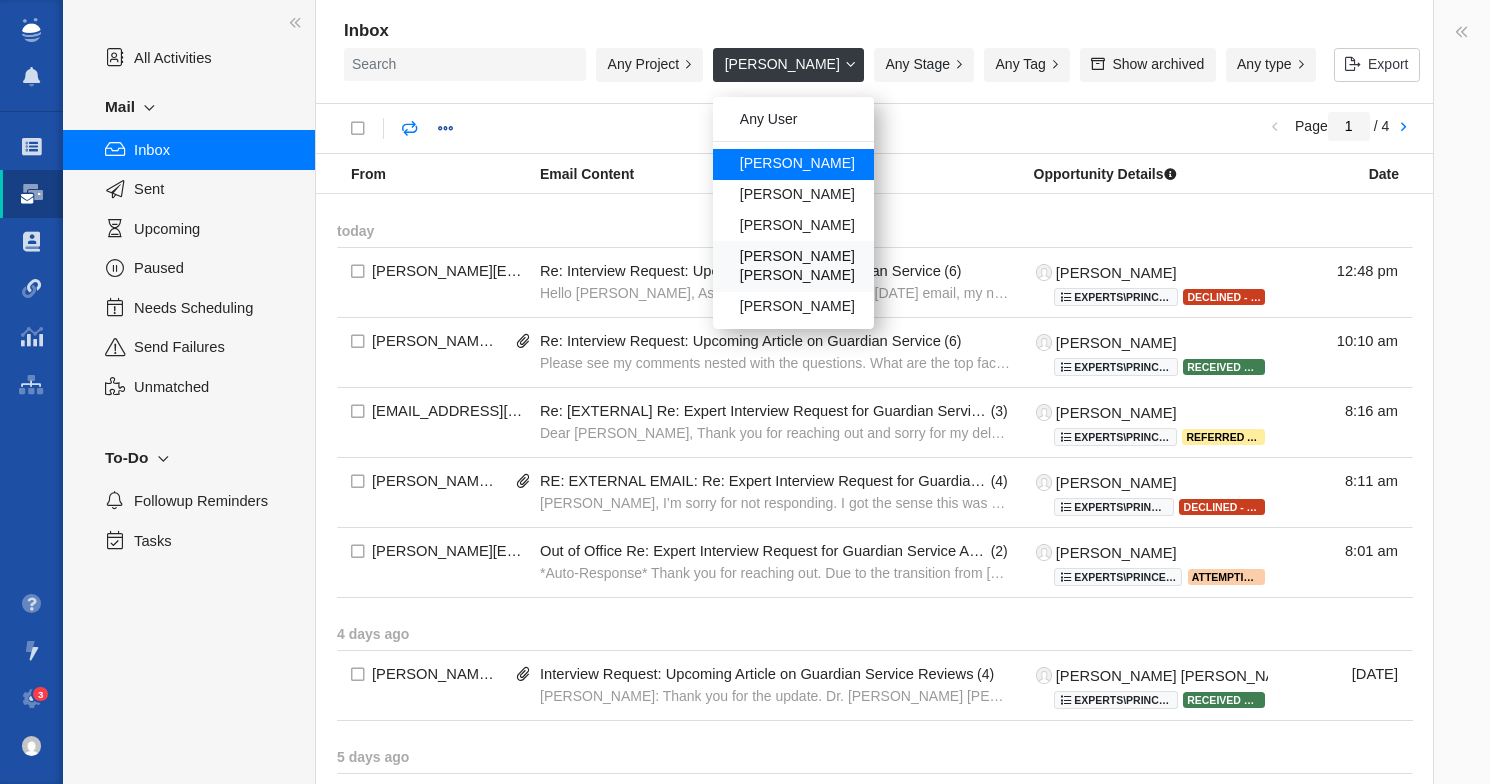 click on "[PERSON_NAME] [PERSON_NAME]" at bounding box center [793, 266] 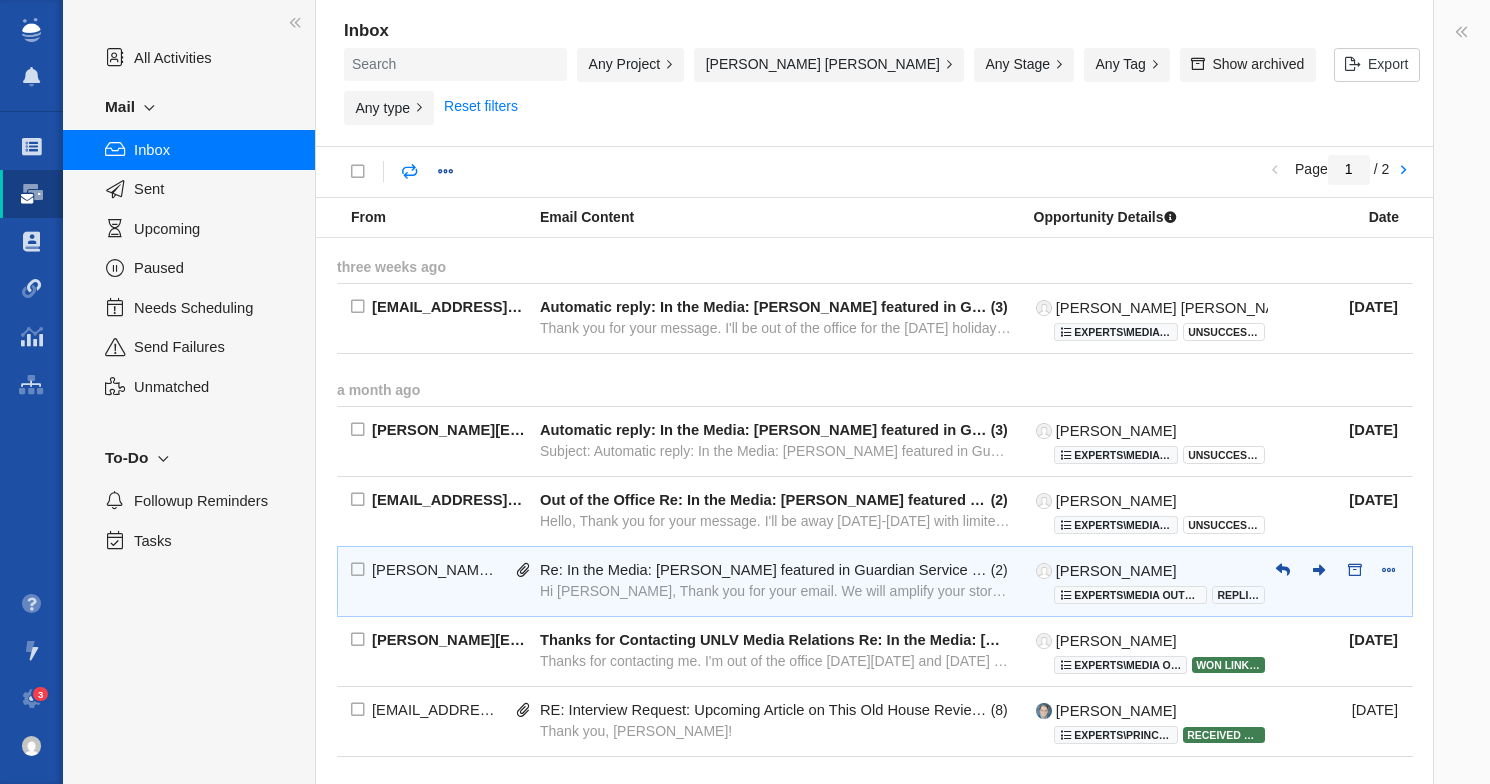 scroll, scrollTop: 138, scrollLeft: 0, axis: vertical 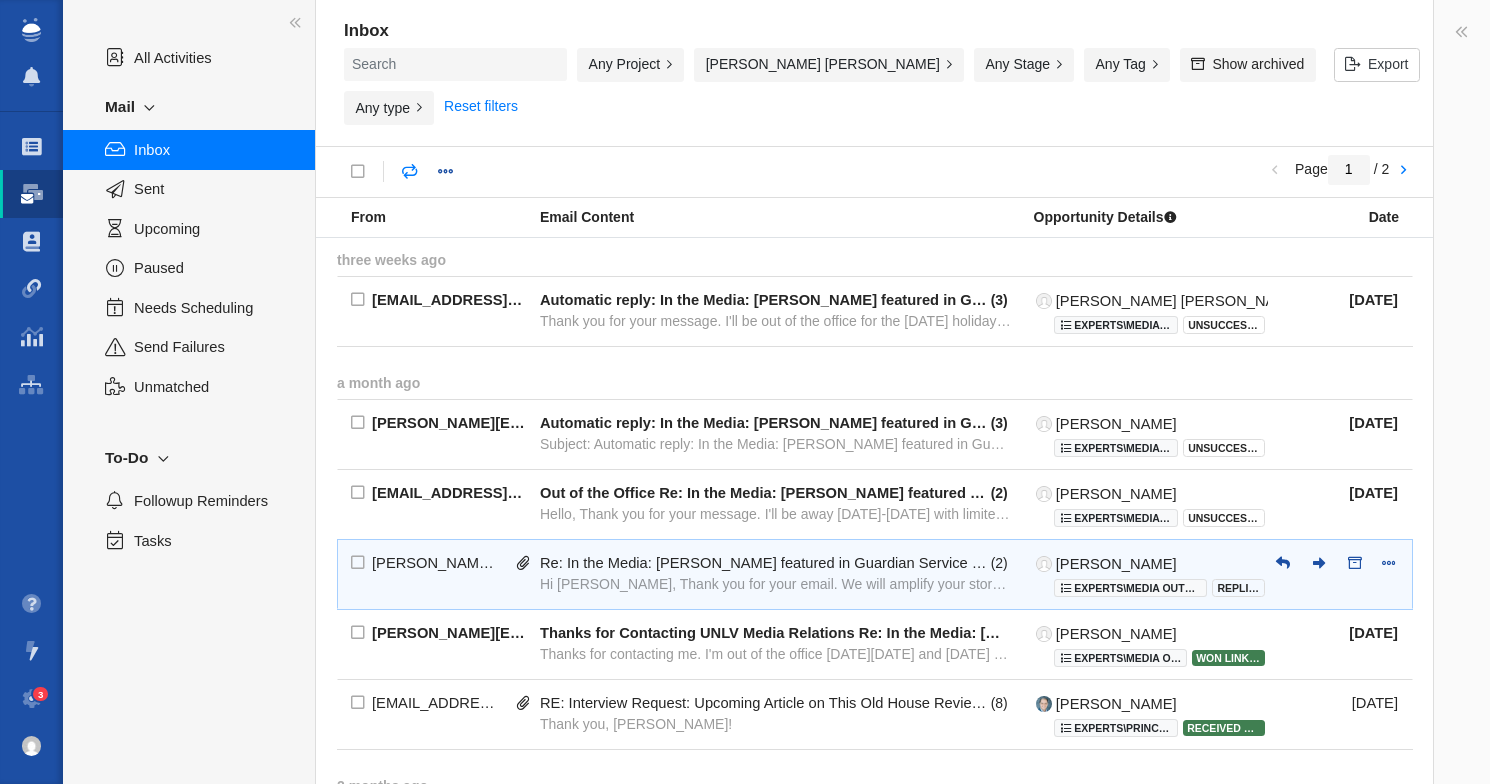 click on "Hi [PERSON_NAME], Thank you for your email. We will amplify your story on our various channels and I will also share it with the" at bounding box center (775, 584) 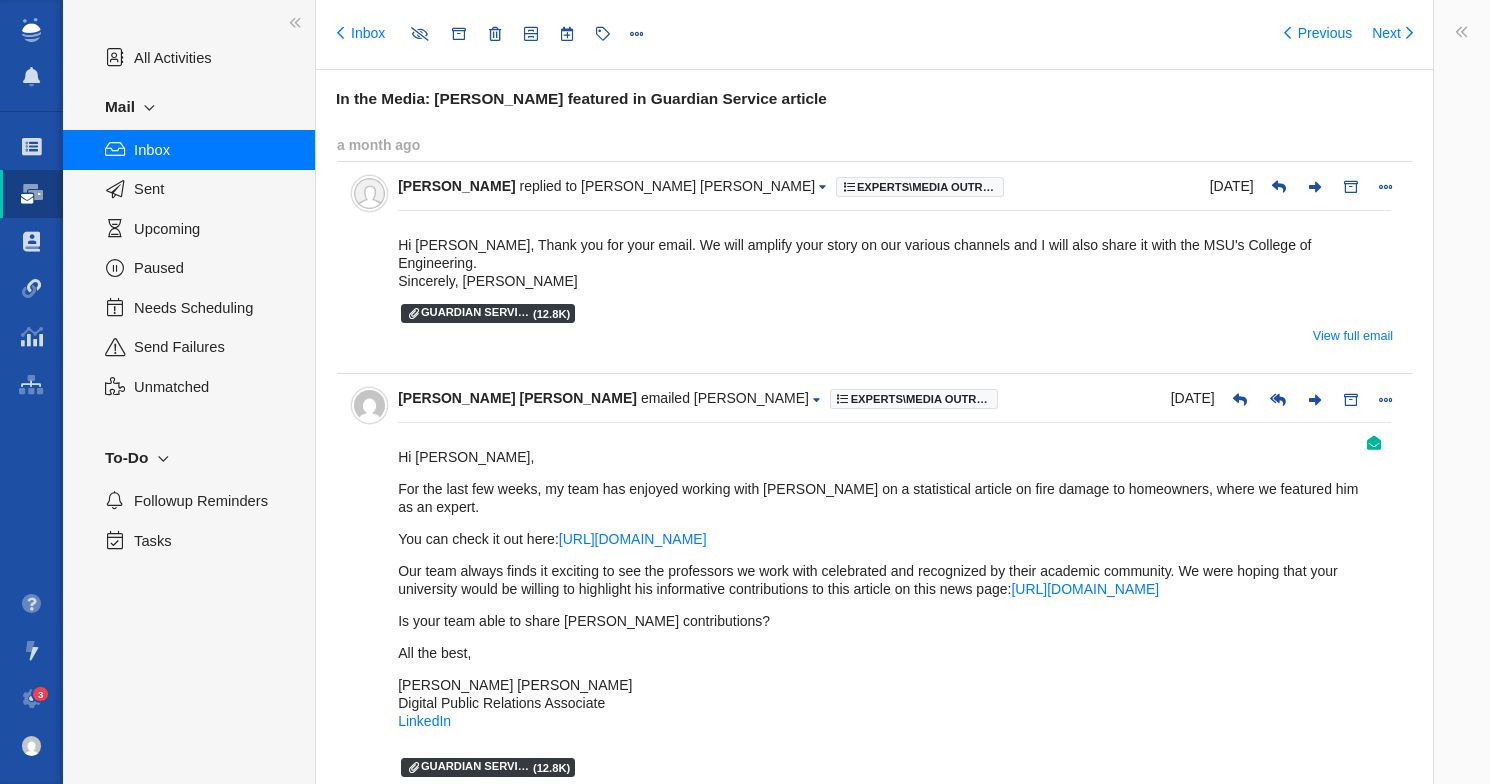 type on "message:1384682673" 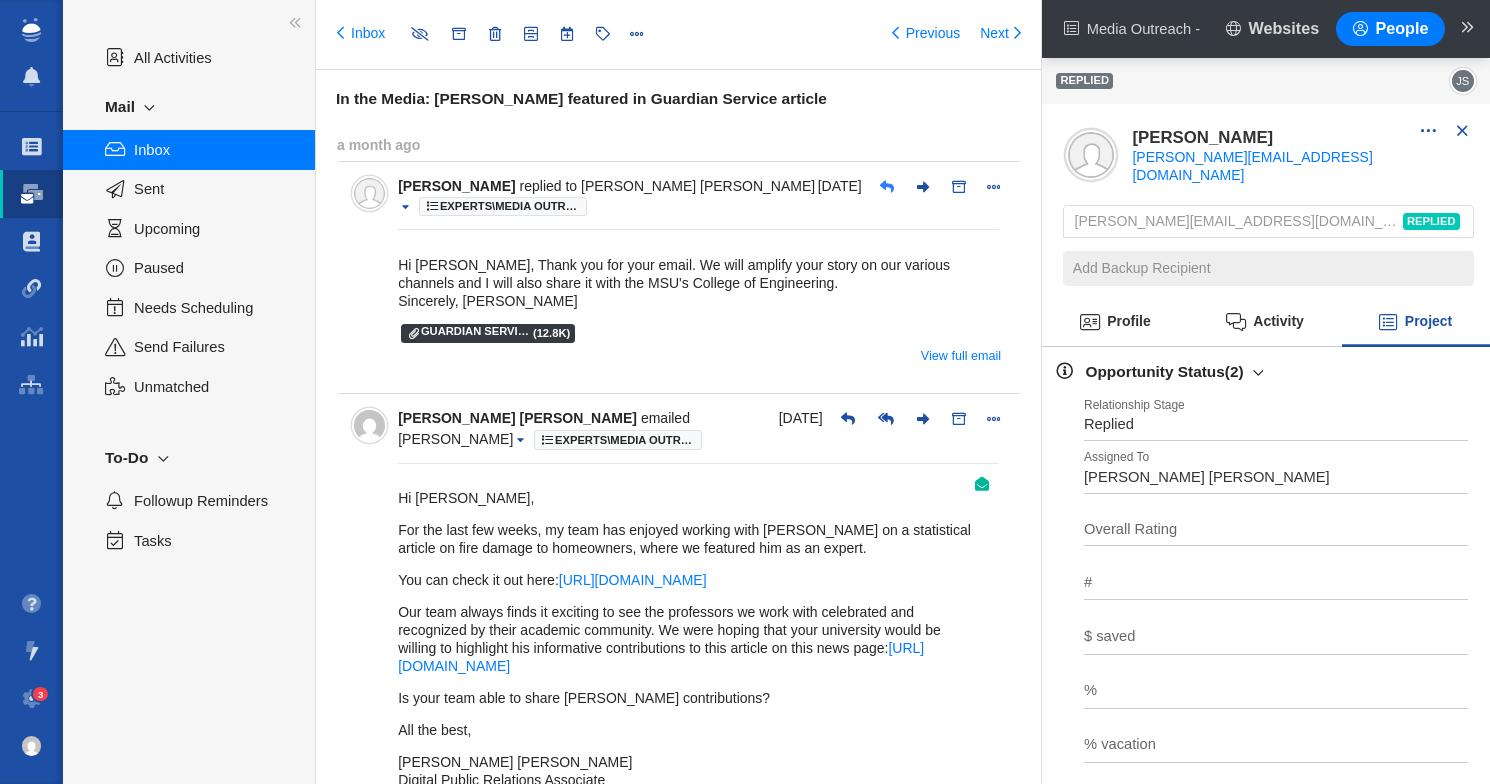 click at bounding box center [887, 187] 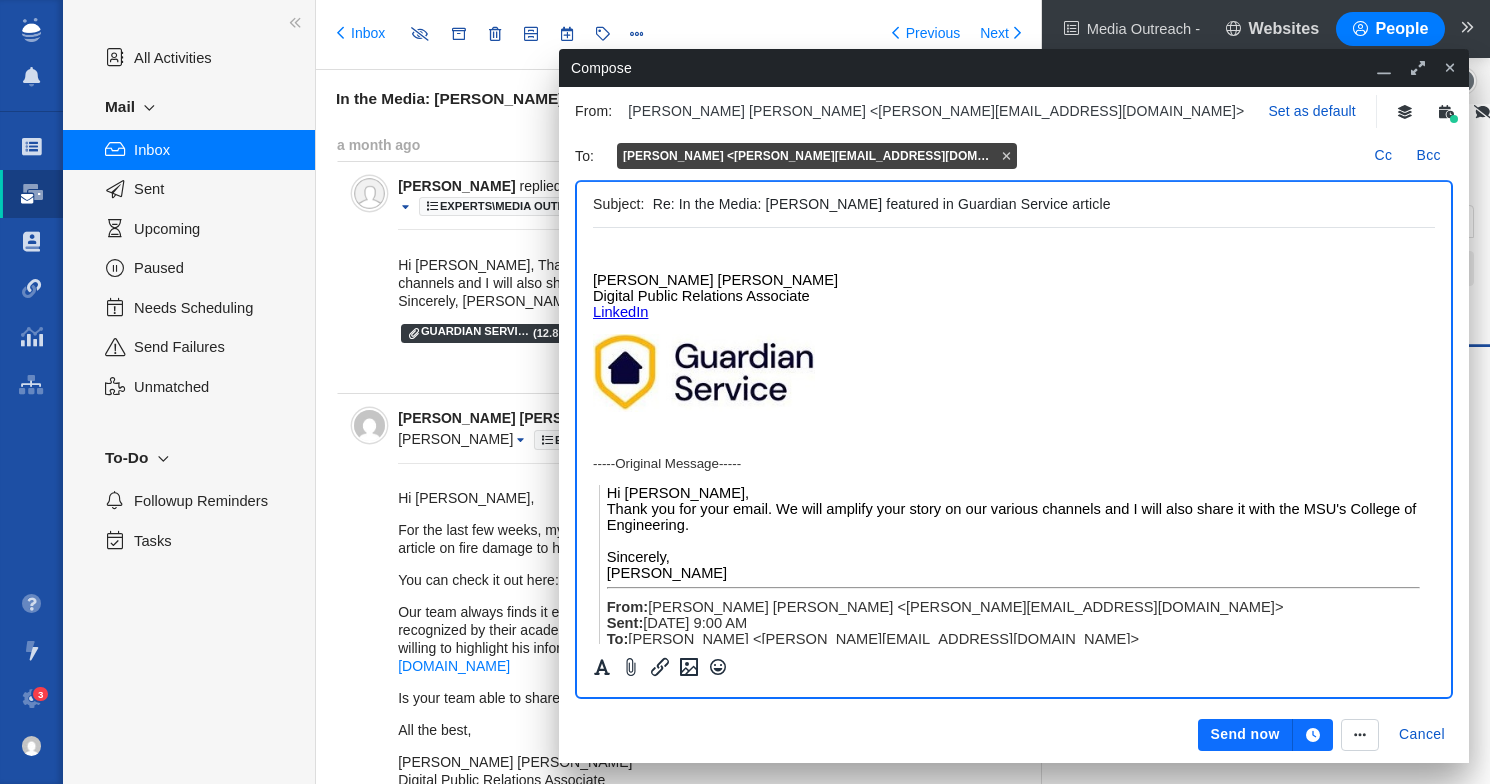 scroll, scrollTop: 0, scrollLeft: 0, axis: both 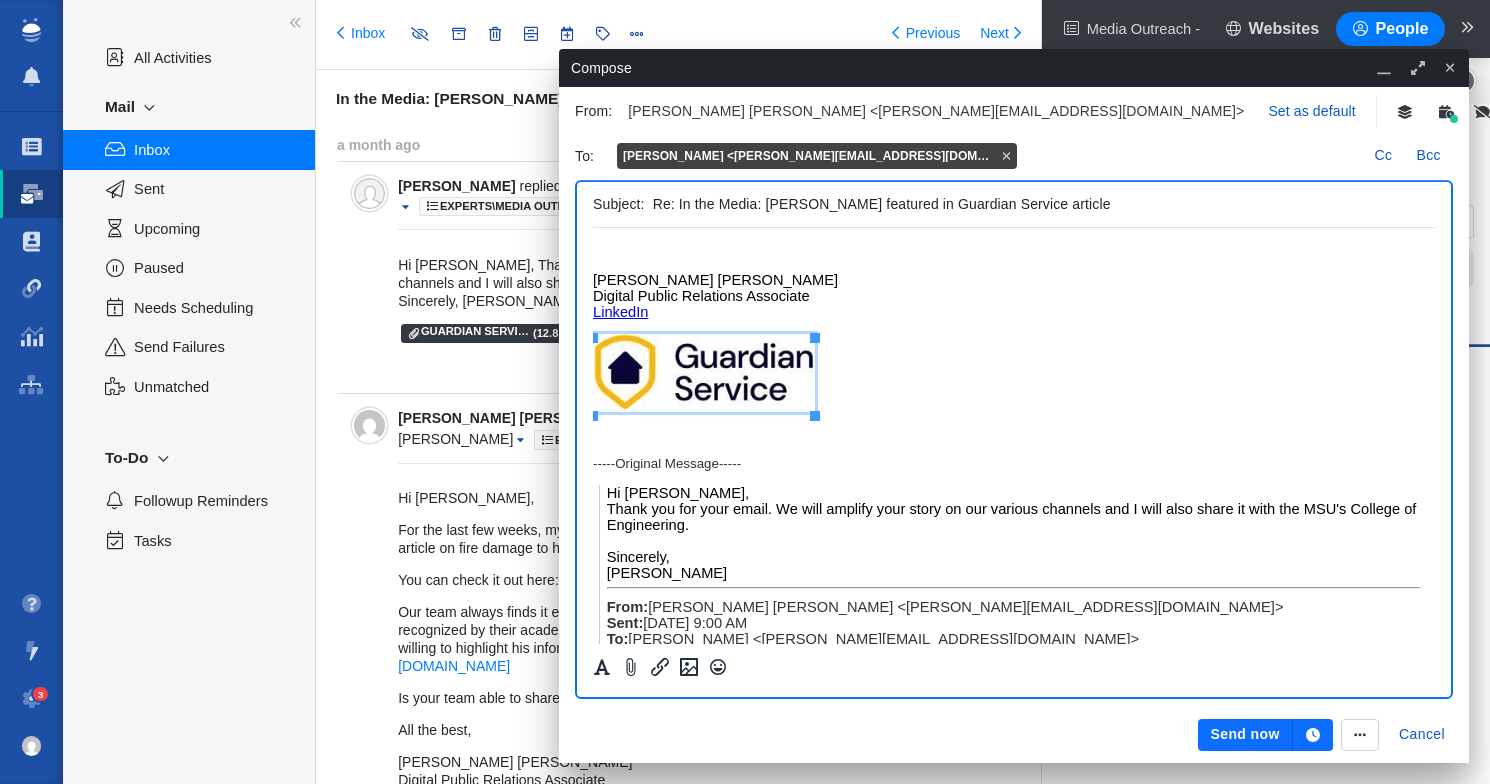 click at bounding box center [704, 373] 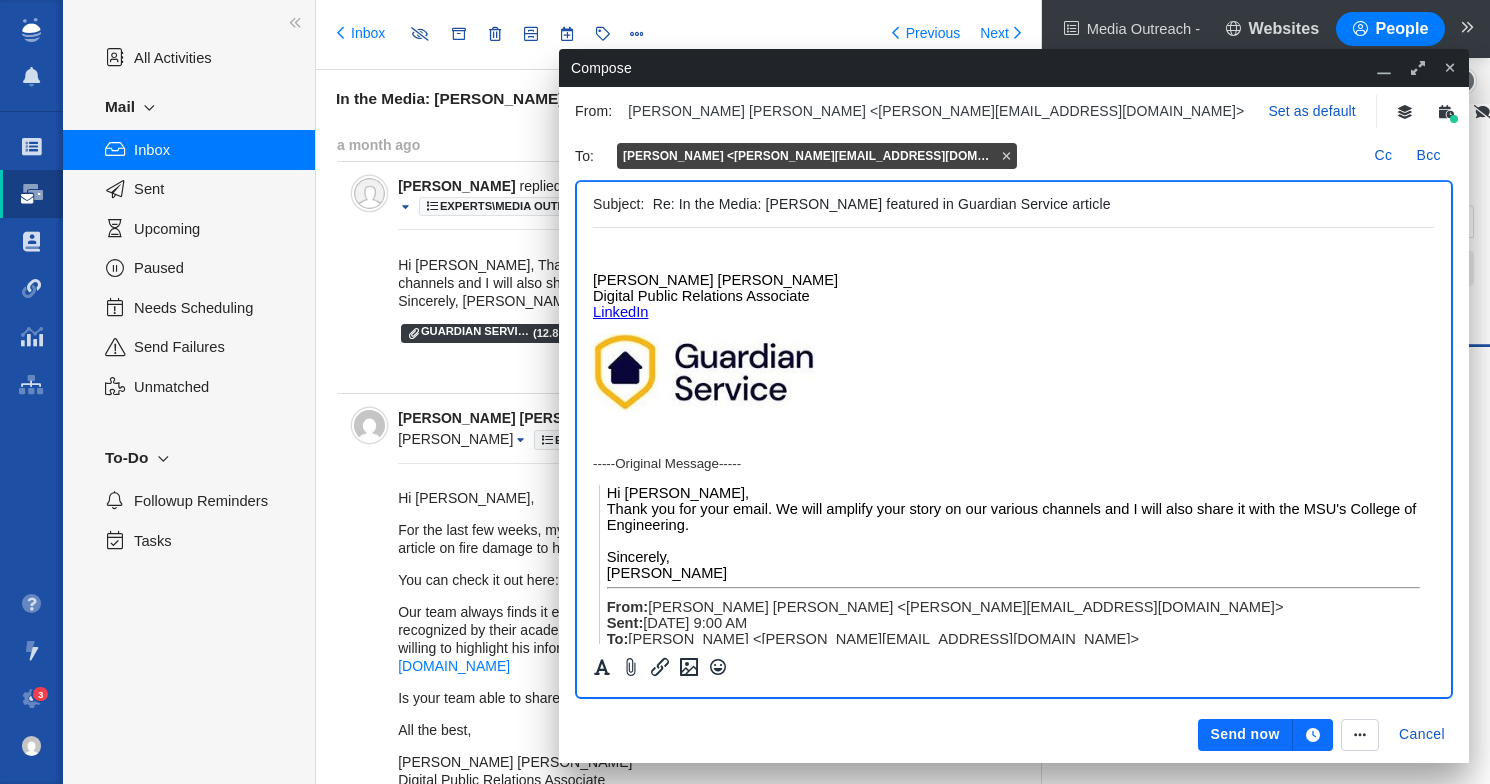 click at bounding box center [1014, 251] 